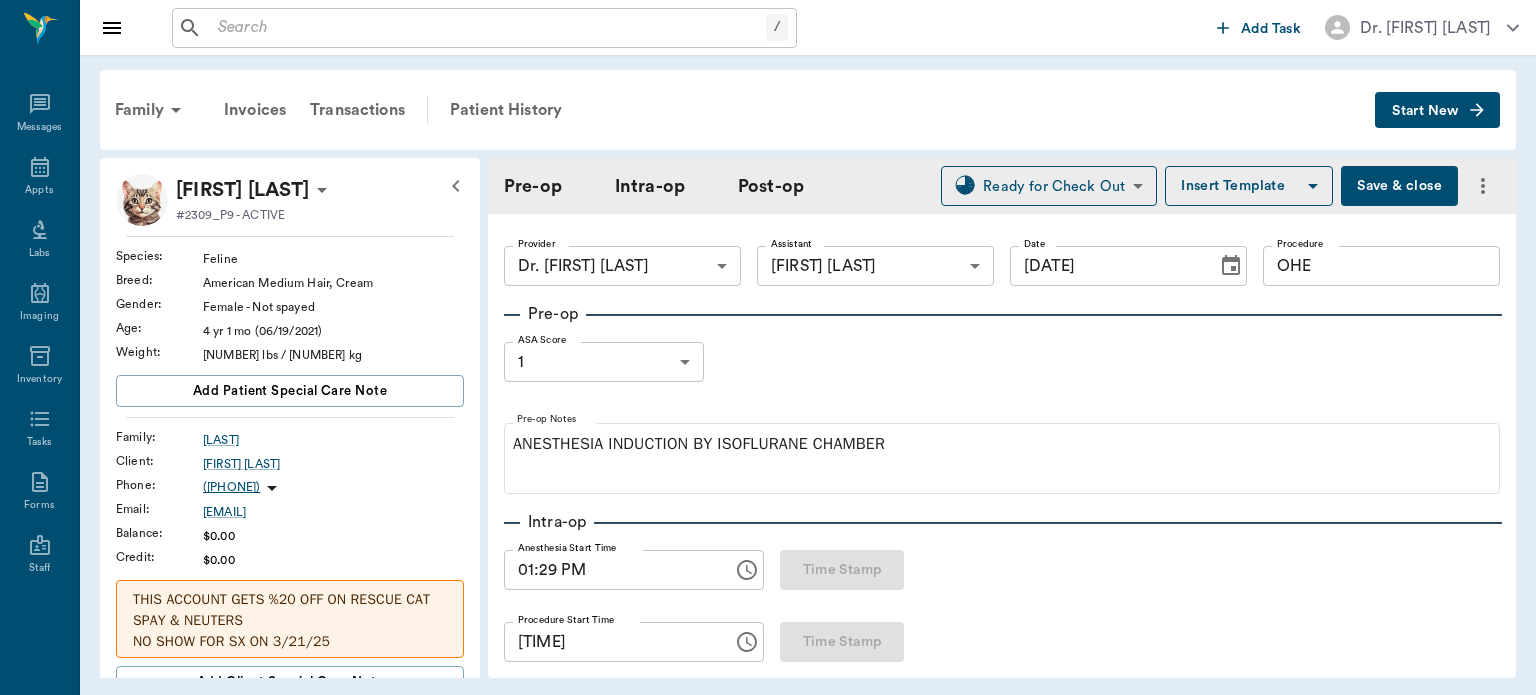 scroll, scrollTop: 0, scrollLeft: 0, axis: both 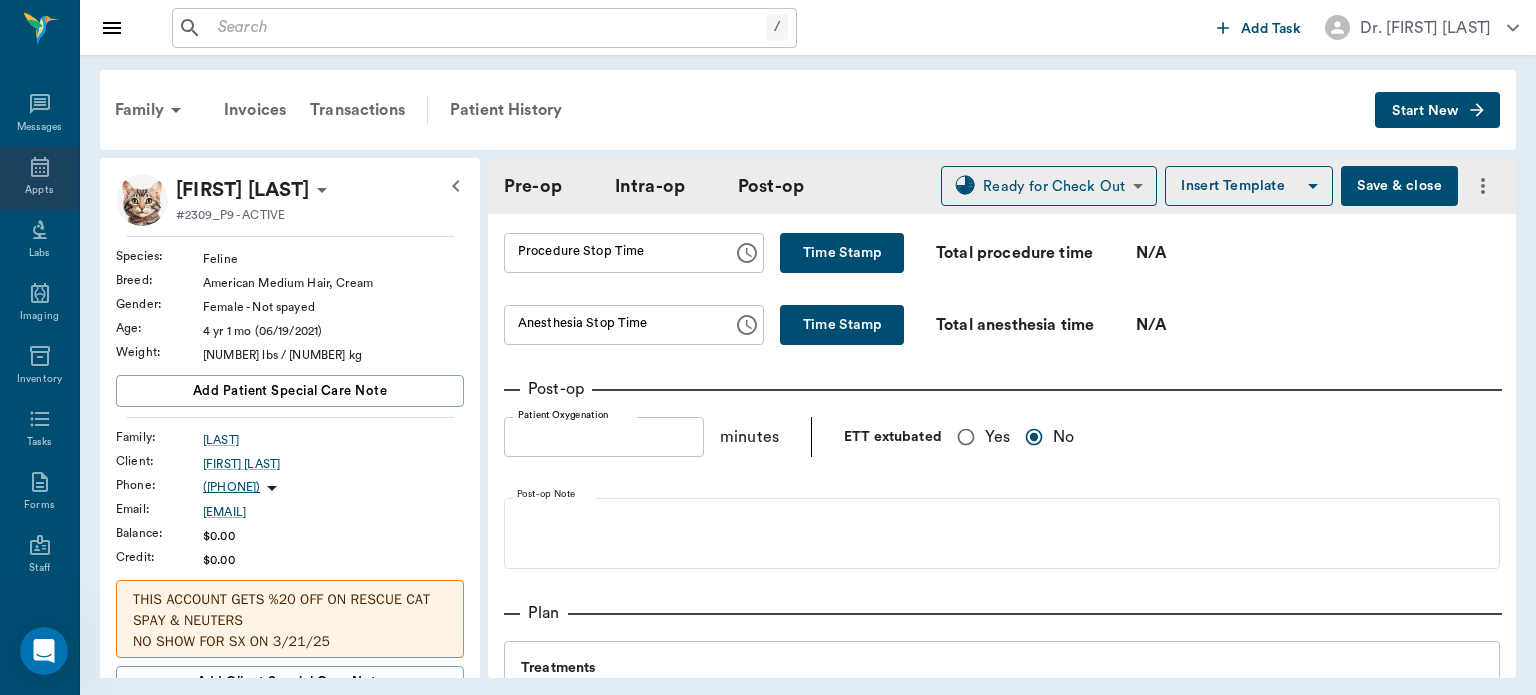 click 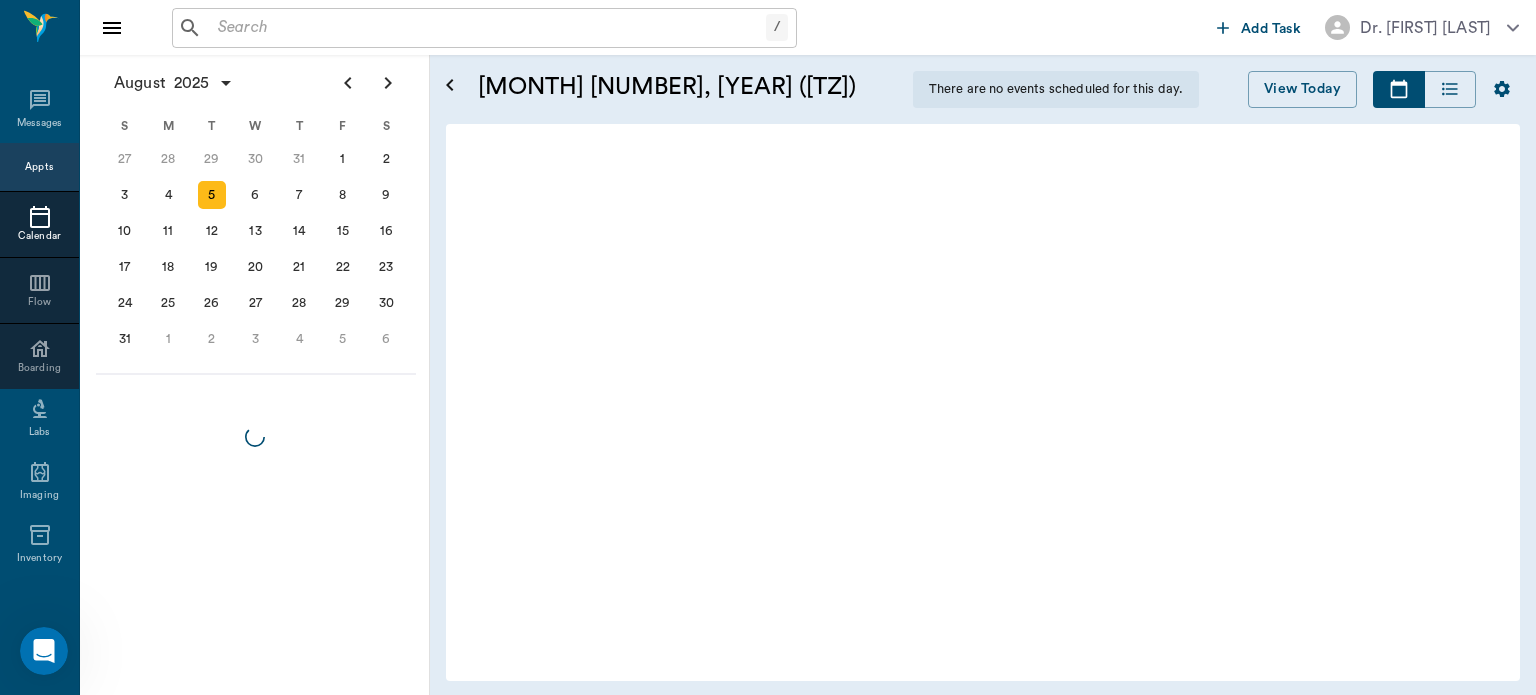 scroll, scrollTop: 1506, scrollLeft: 0, axis: vertical 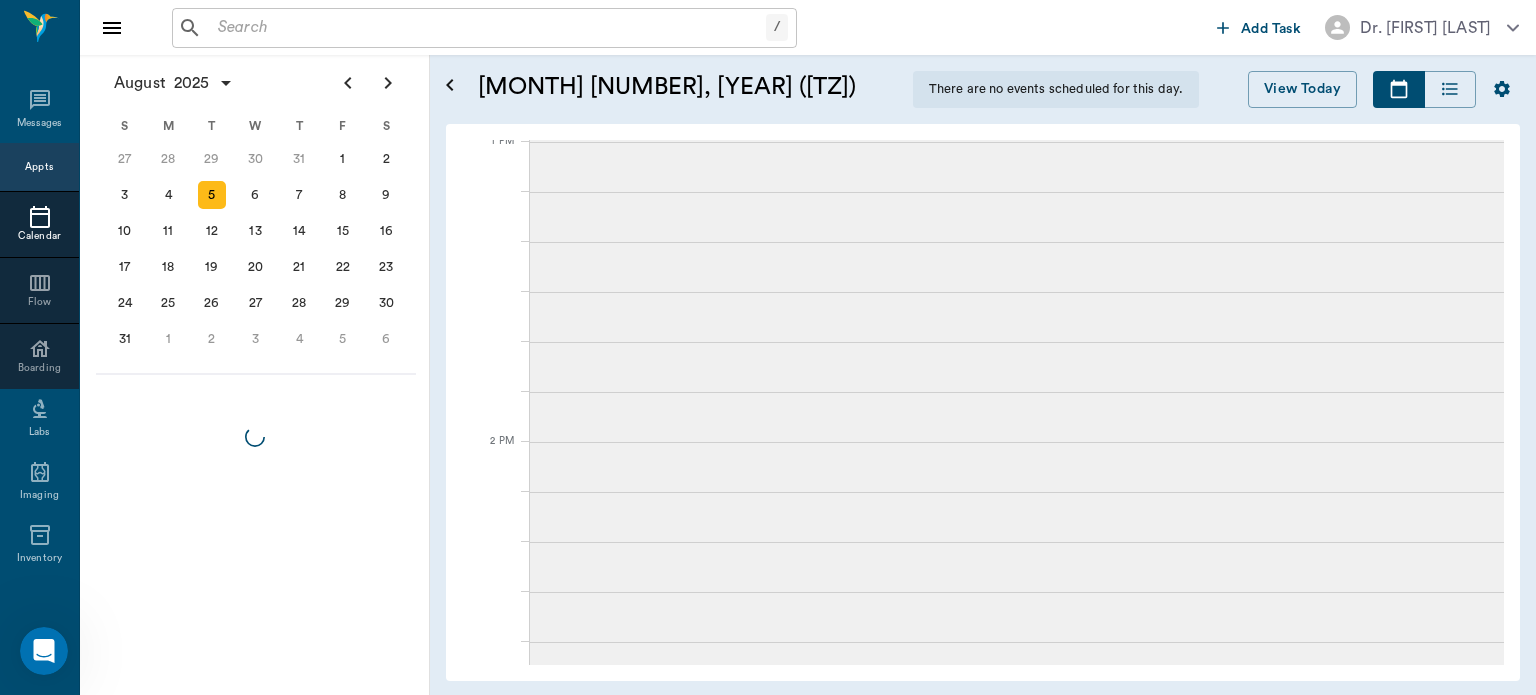 click at bounding box center [488, 28] 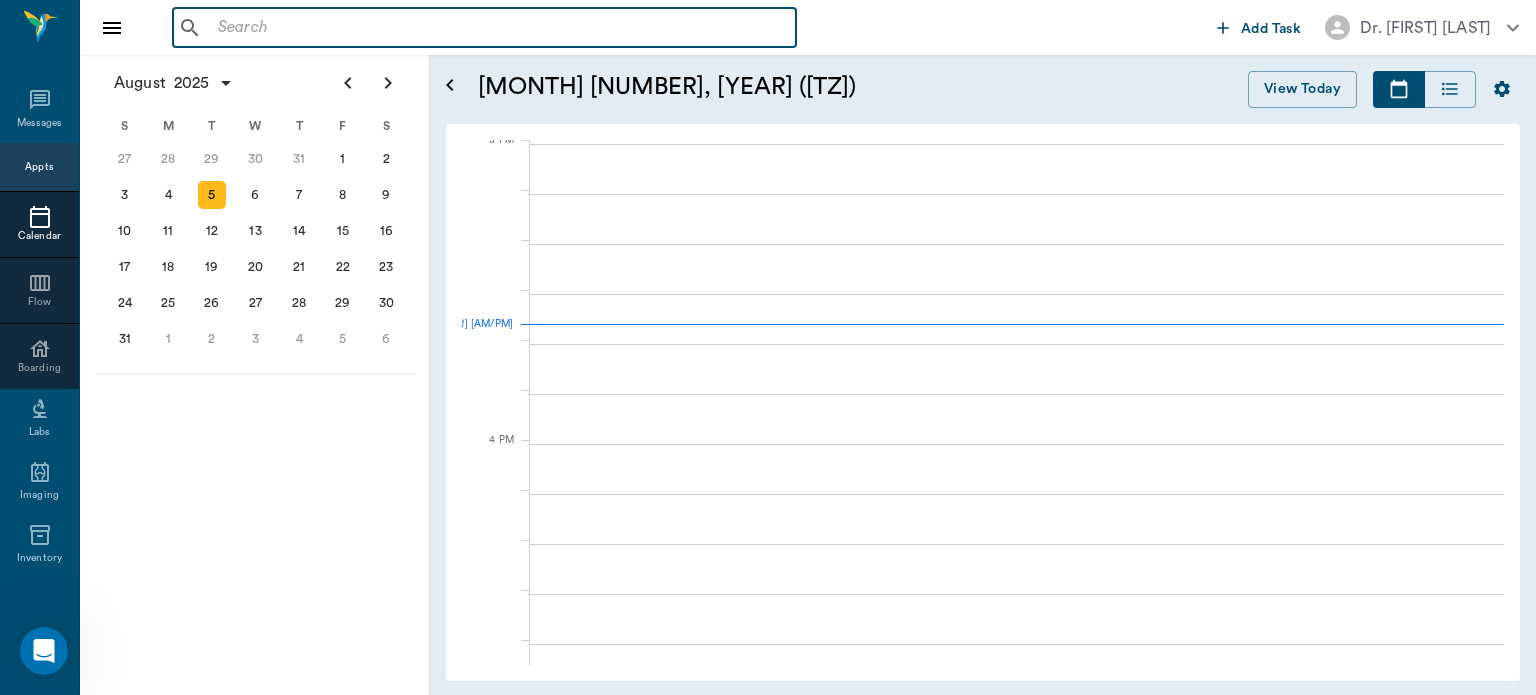 click at bounding box center (499, 28) 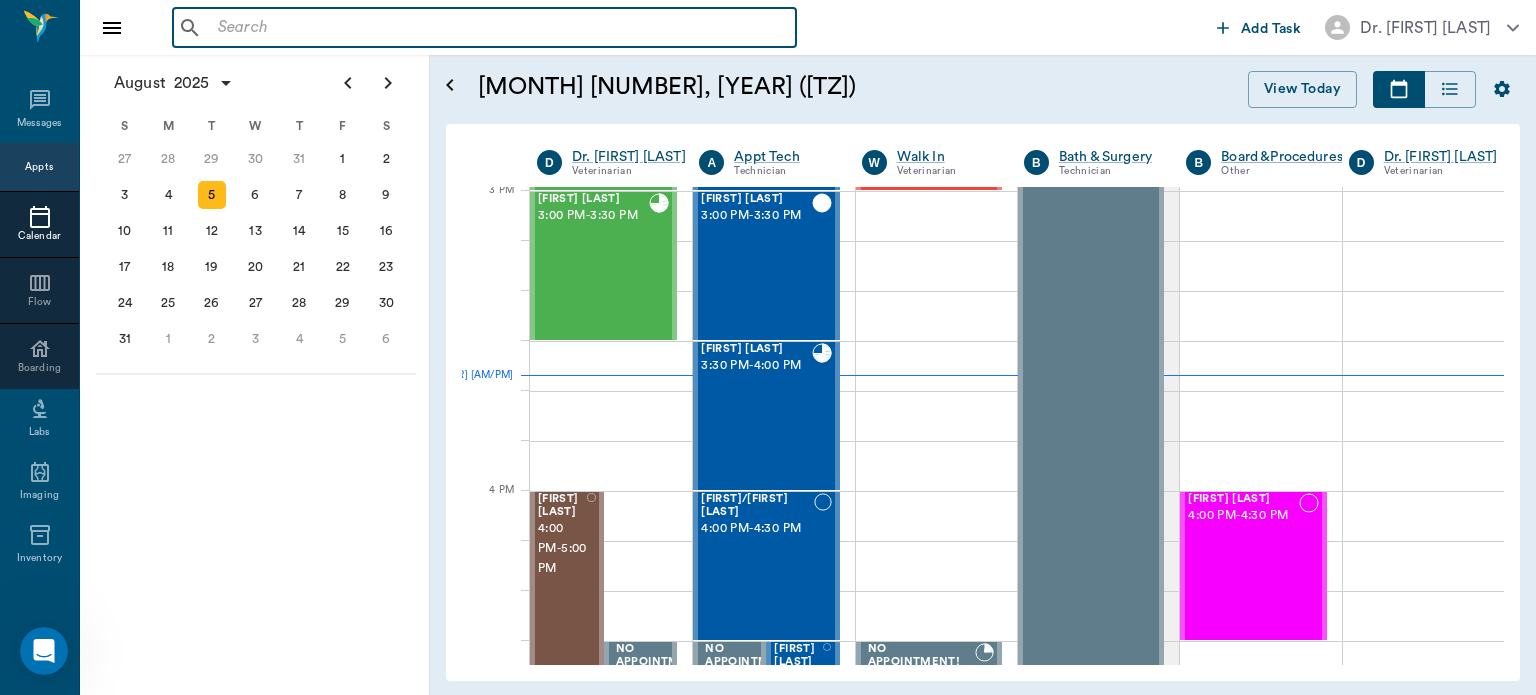scroll, scrollTop: 2104, scrollLeft: 0, axis: vertical 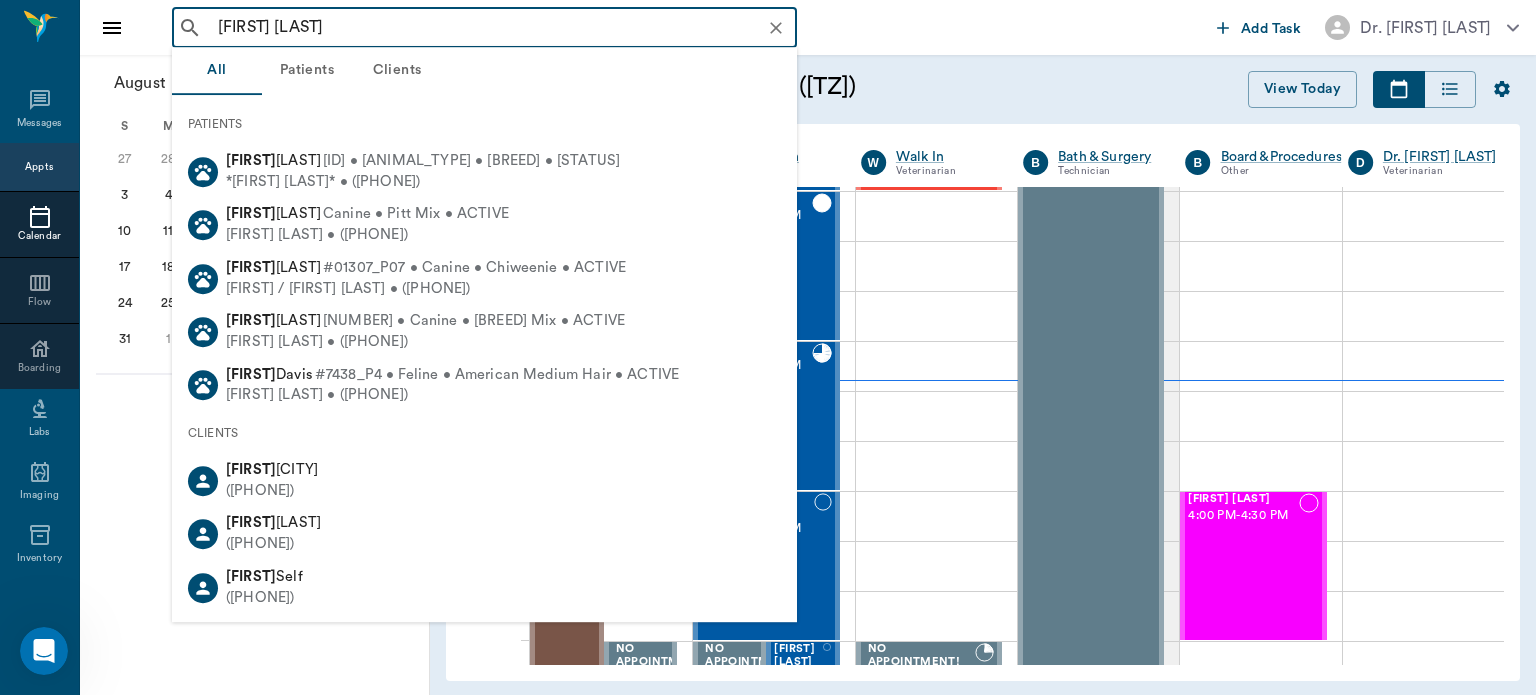 type on "[FIRST] [LAST]" 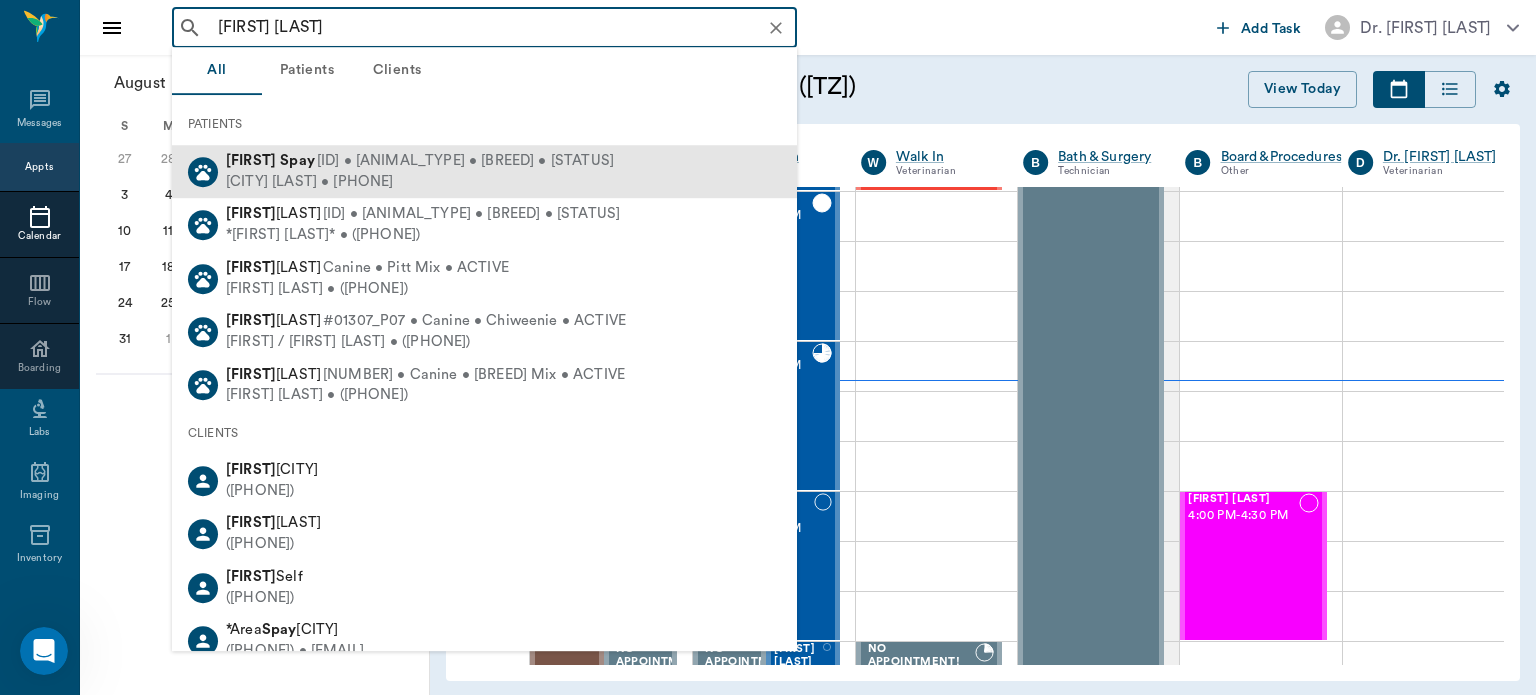 click on "[CITY] [LAST] • [PHONE]" at bounding box center (420, 182) 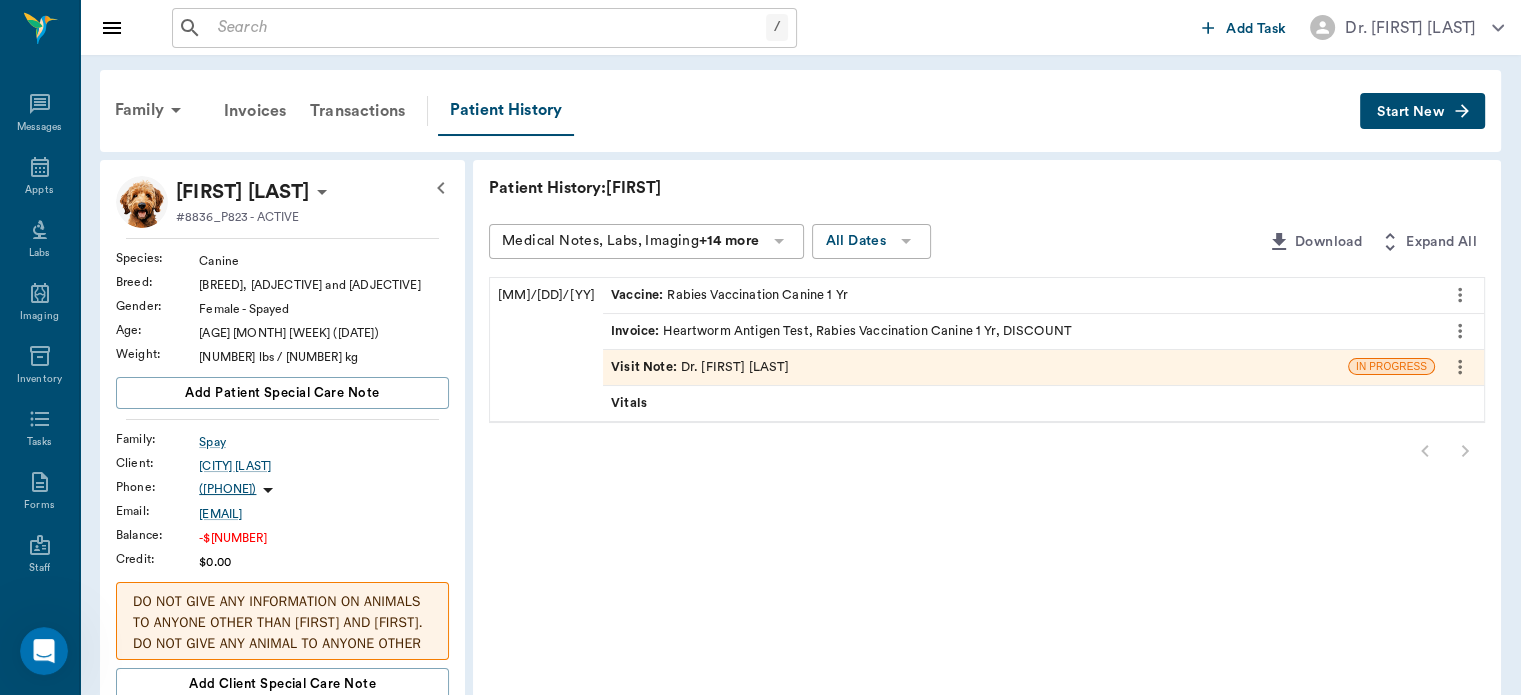 click at bounding box center (488, 28) 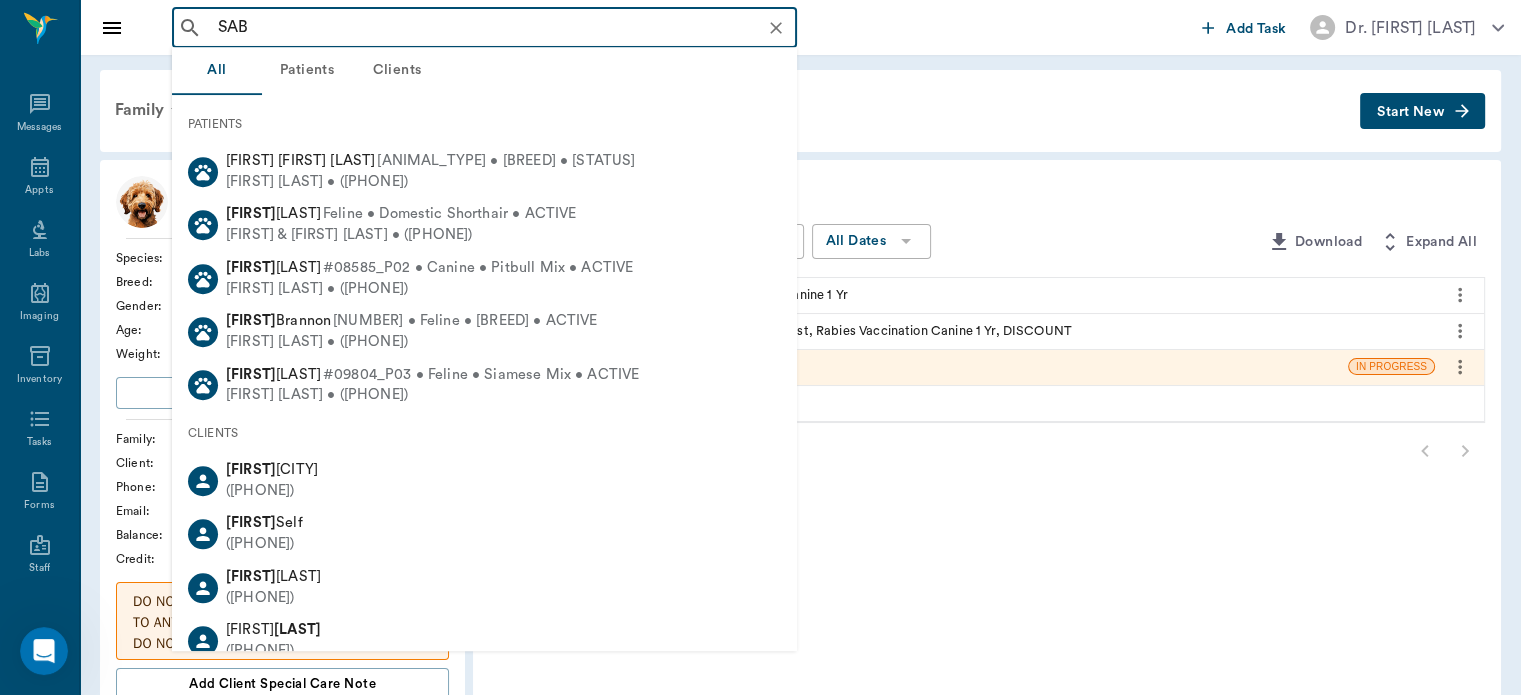 click at bounding box center (775, 28) 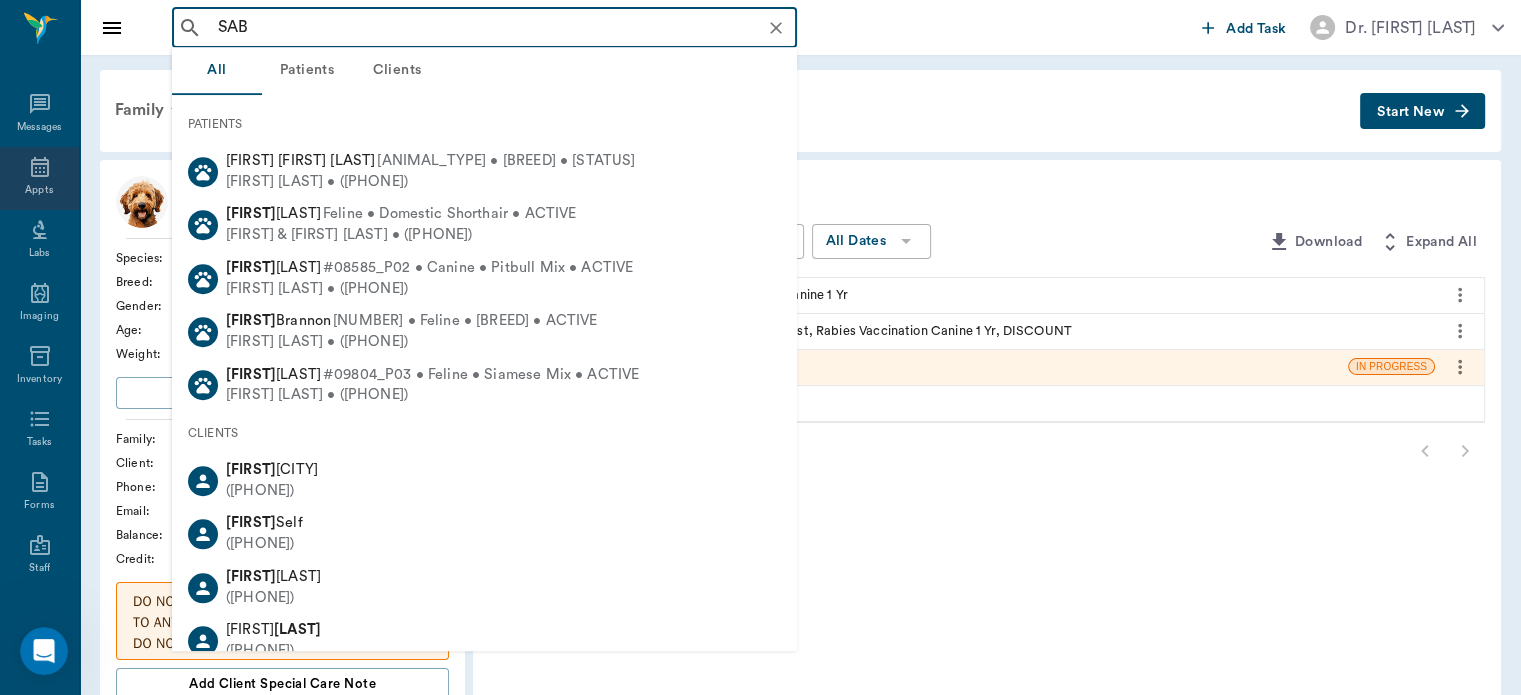 type on "SAB" 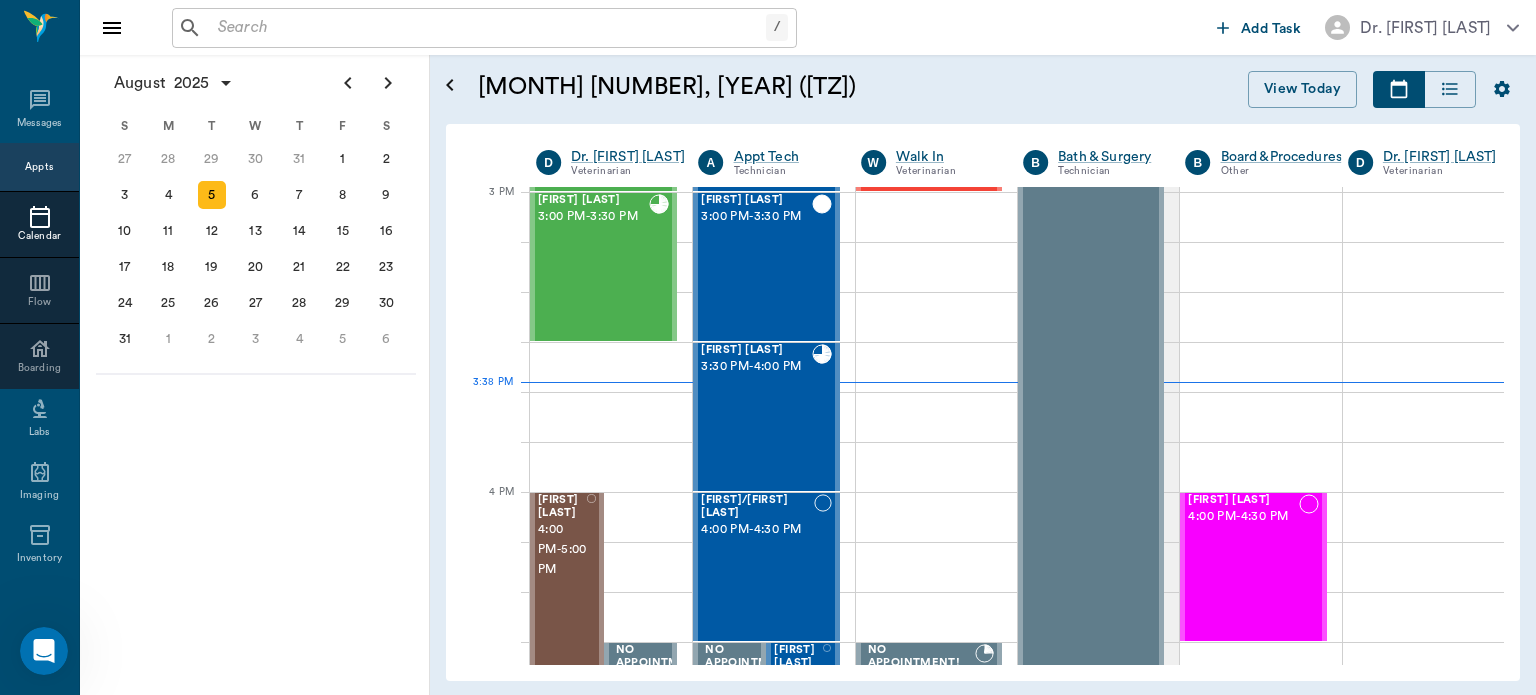 scroll, scrollTop: 2103, scrollLeft: 0, axis: vertical 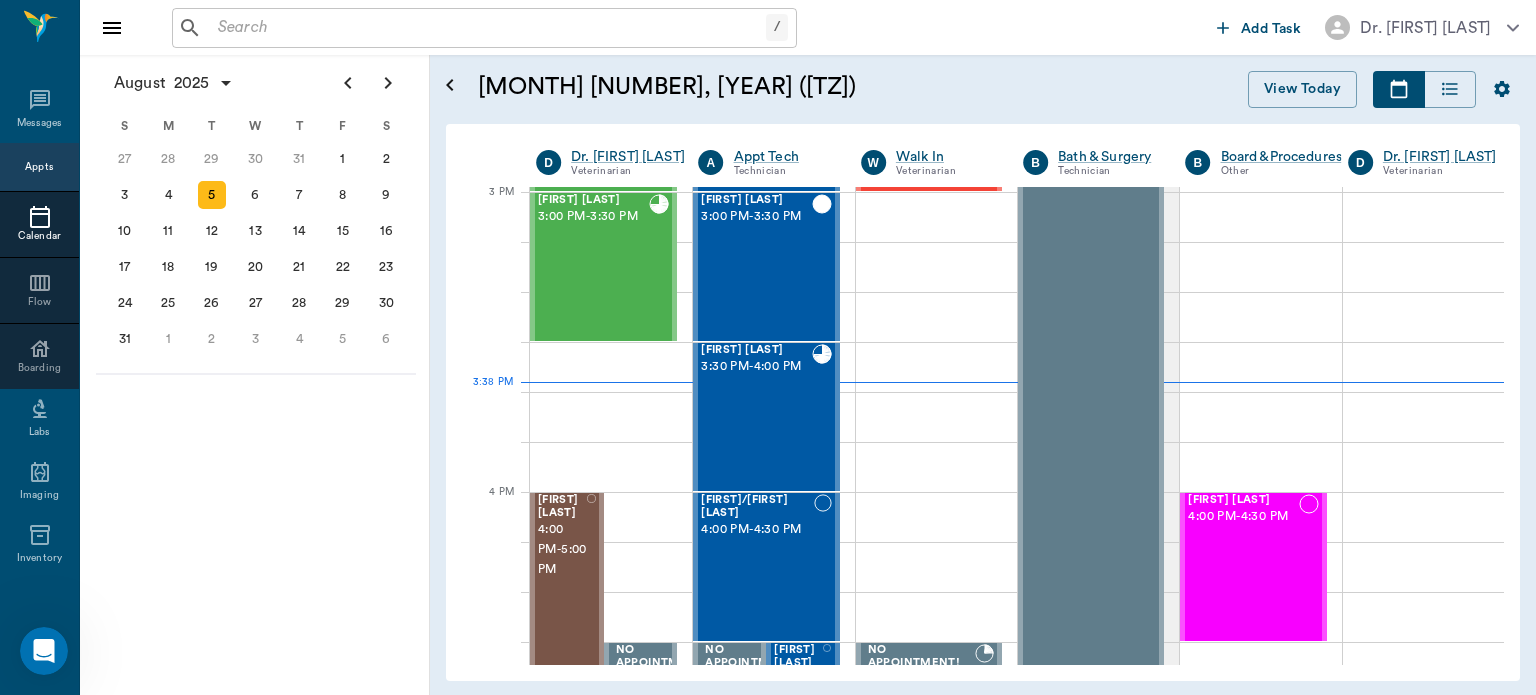 click on "28" at bounding box center [168, 159] 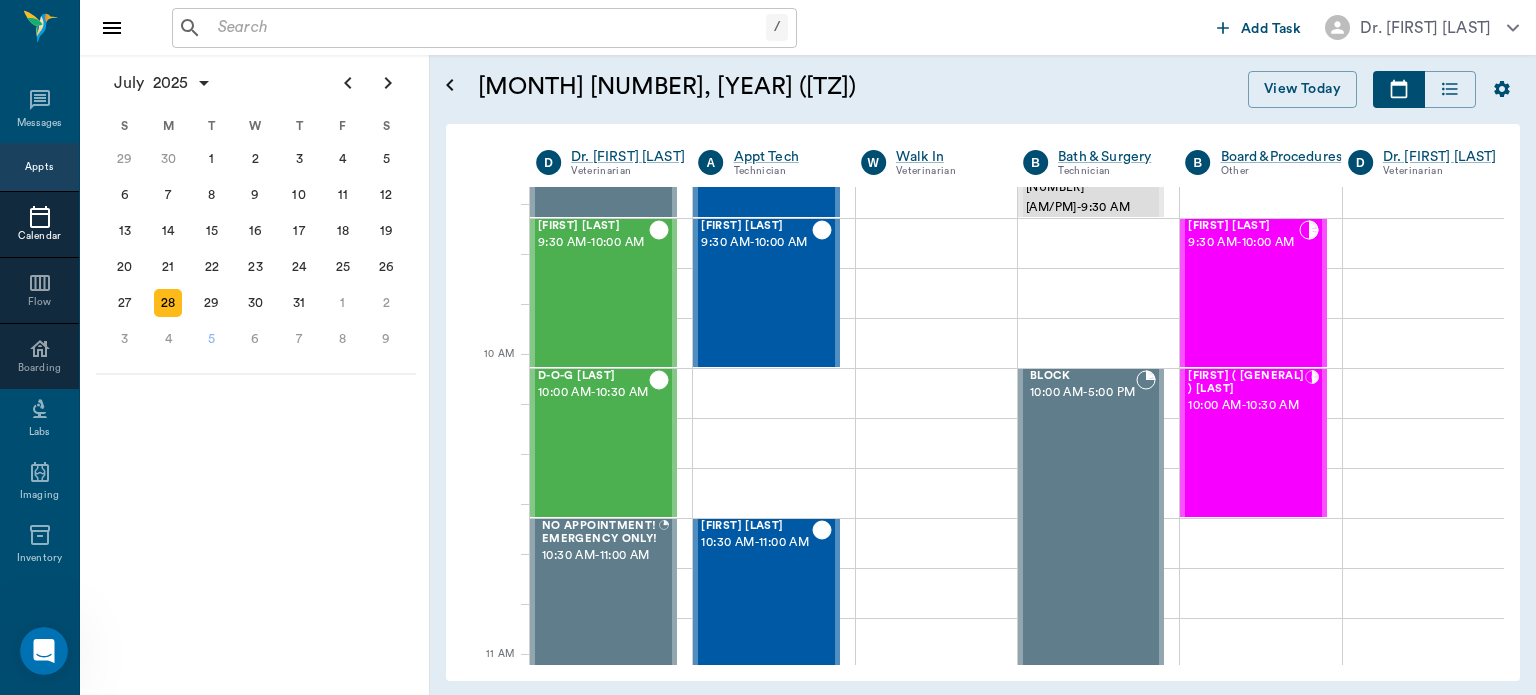 scroll, scrollTop: 421, scrollLeft: 0, axis: vertical 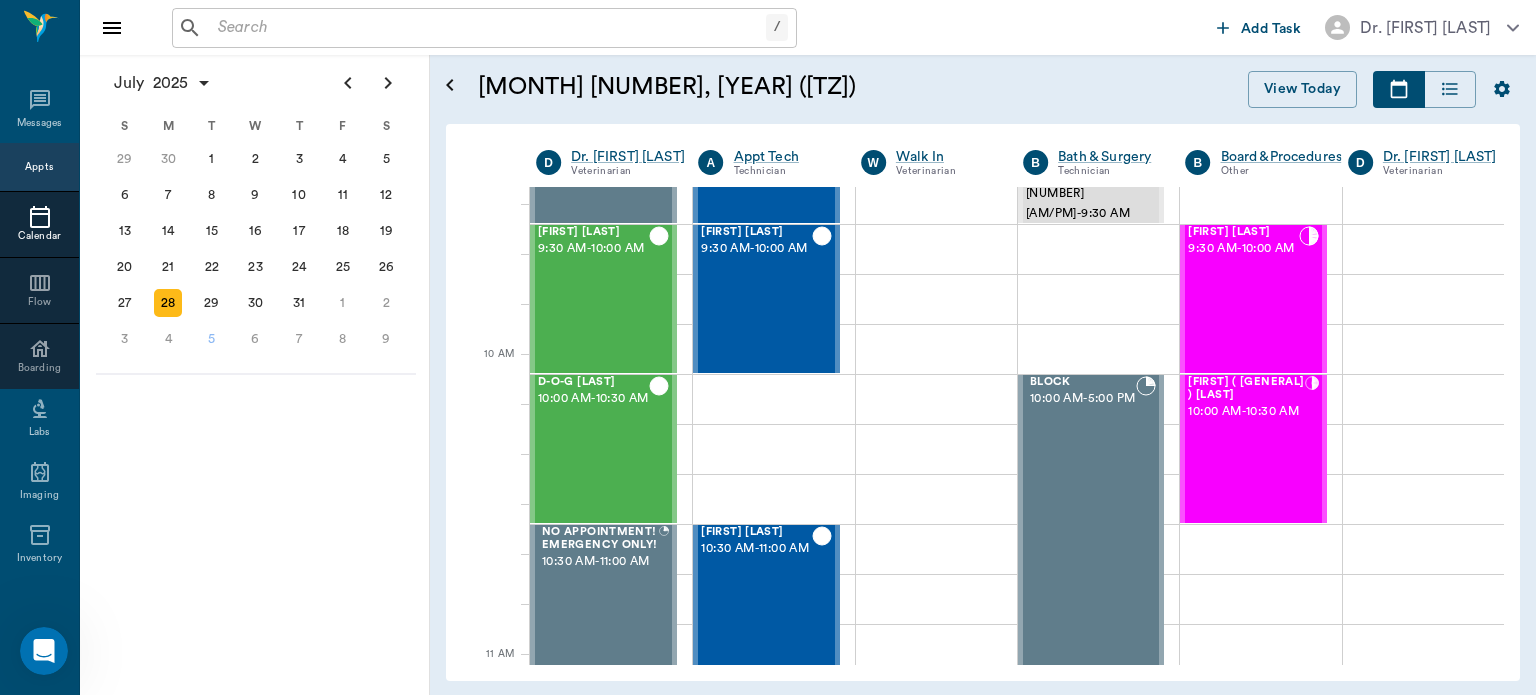 click on "29" at bounding box center [212, 303] 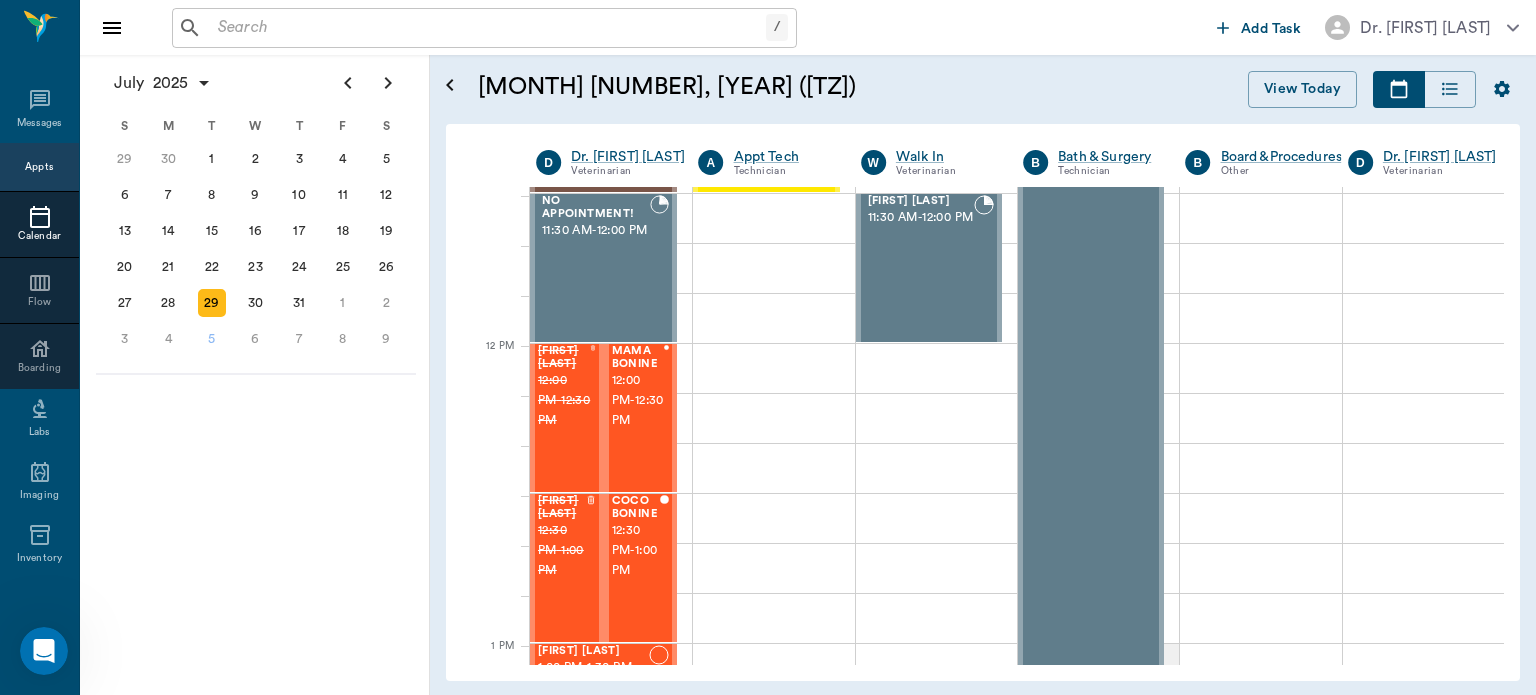 scroll, scrollTop: 1032, scrollLeft: 0, axis: vertical 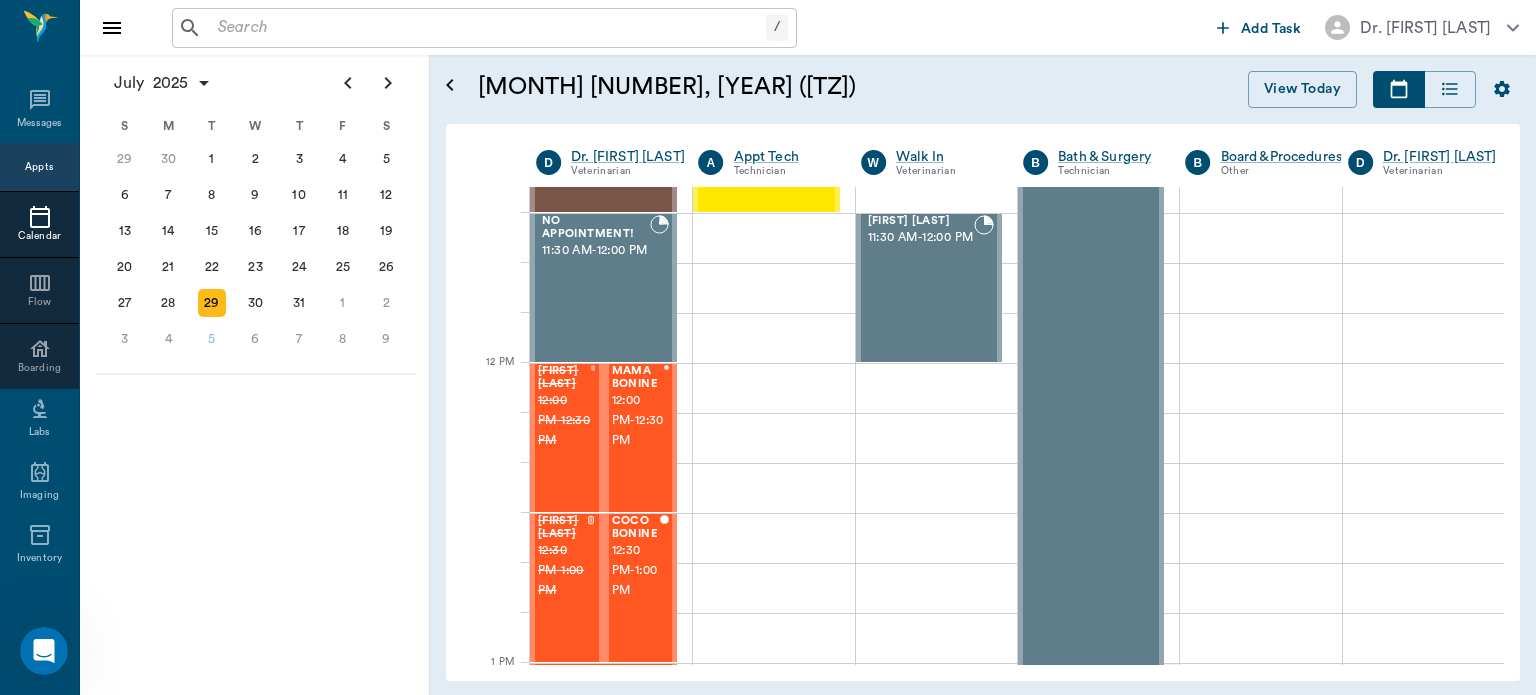 click on "30" at bounding box center (256, 303) 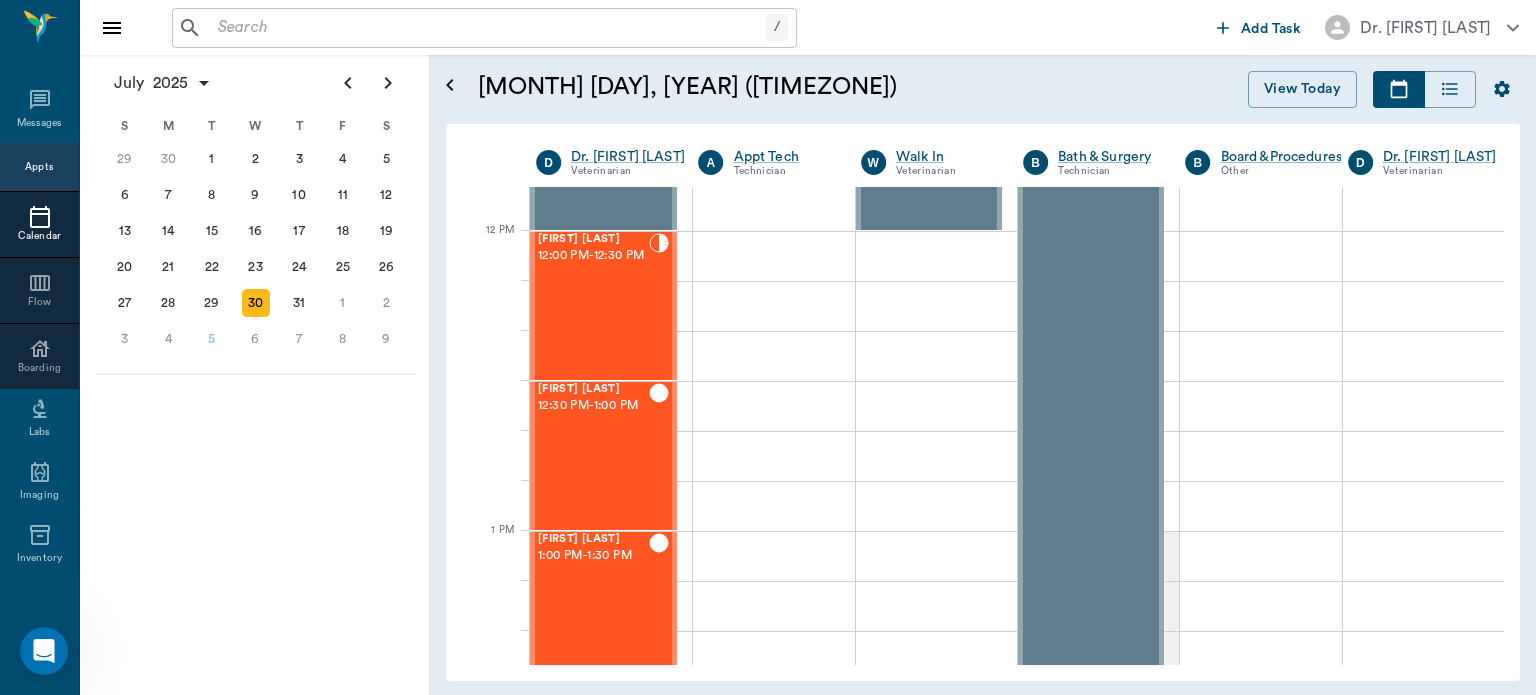 scroll, scrollTop: 1463, scrollLeft: 0, axis: vertical 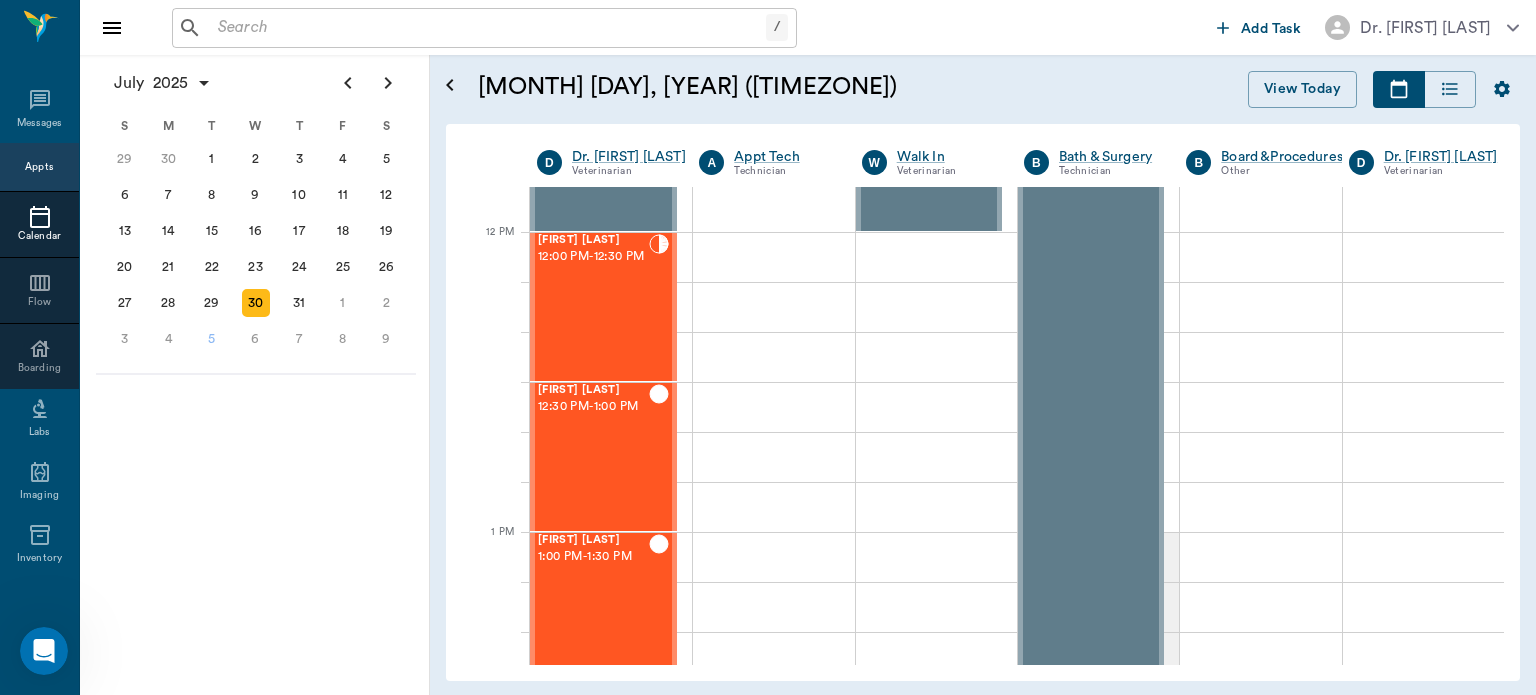 click on "[FIRST] [LAST] [TIME] - [TIME]" at bounding box center [593, 307] 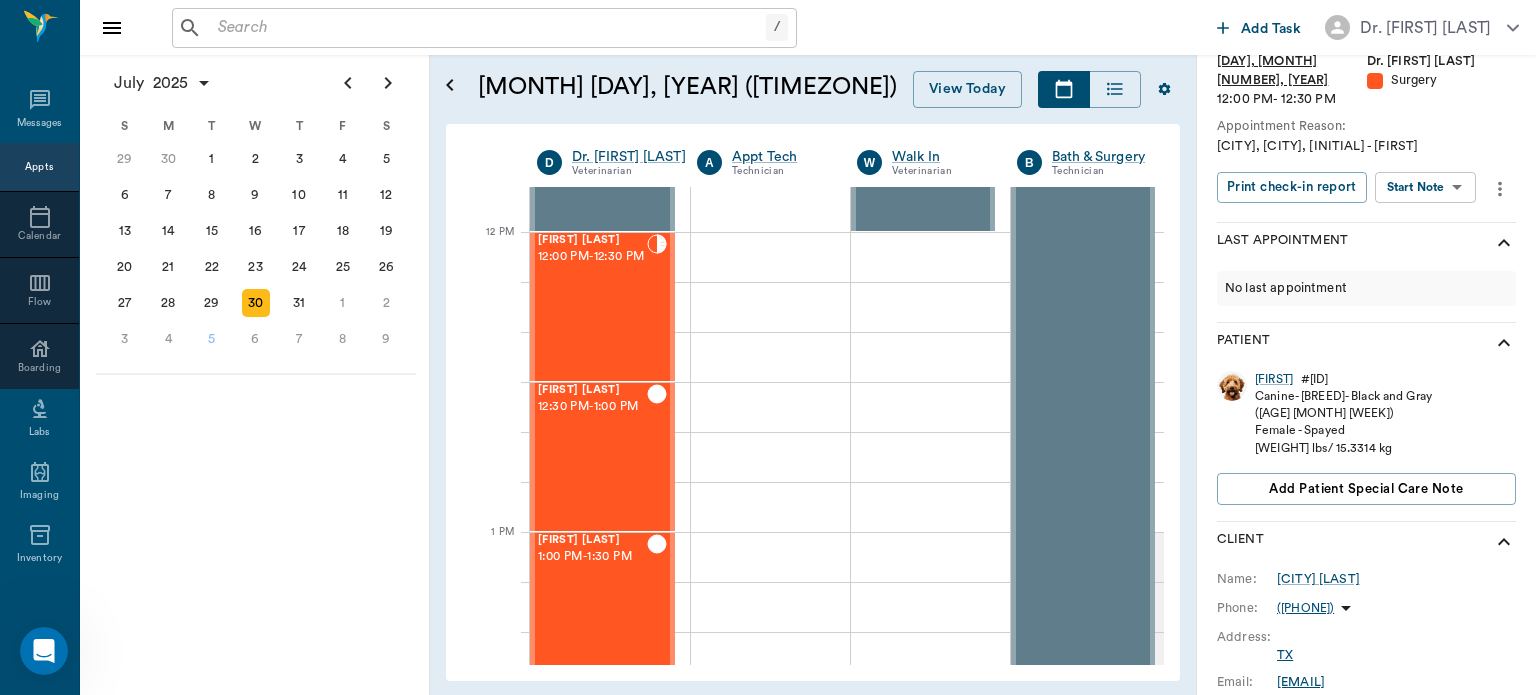 scroll, scrollTop: 170, scrollLeft: 0, axis: vertical 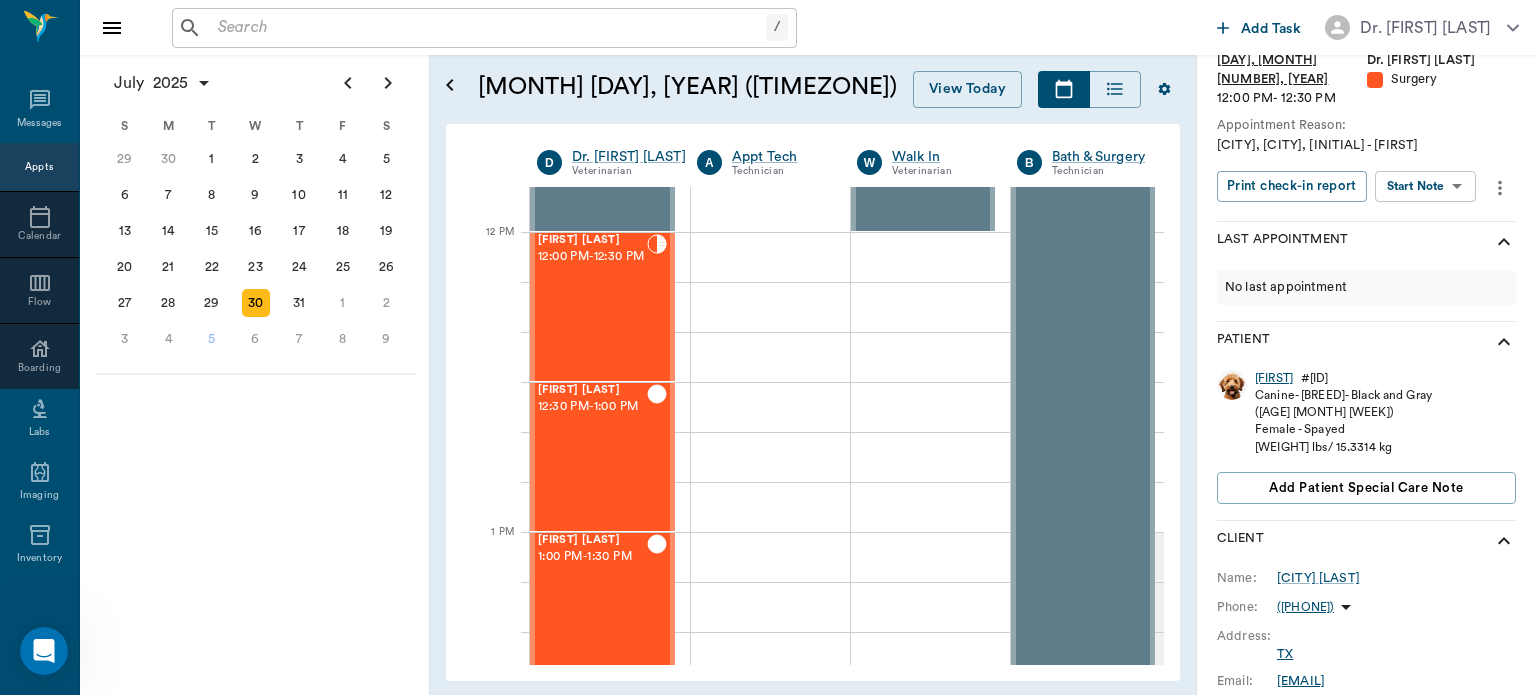 click on "[FIRST]" at bounding box center (1274, 378) 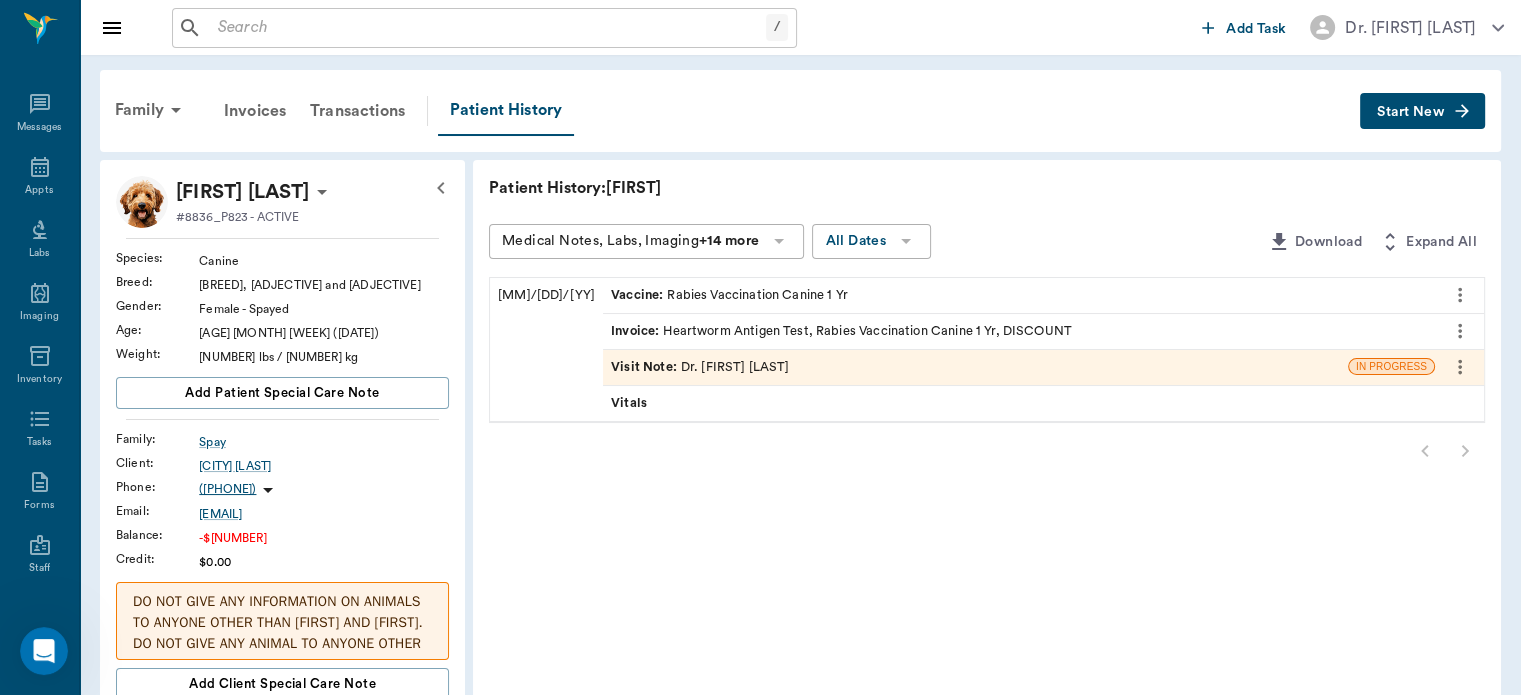 click on "Start New" at bounding box center [1410, 112] 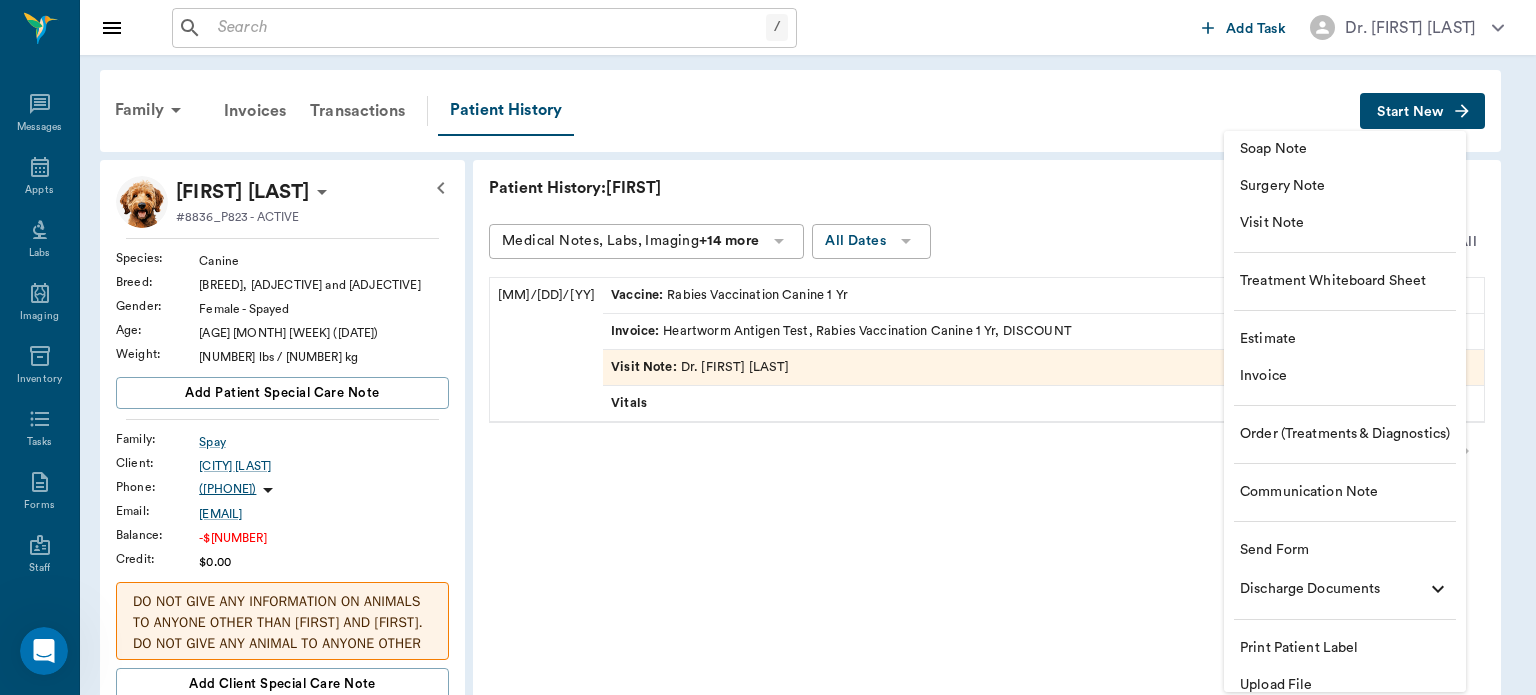 click on "Visit Note" at bounding box center (1345, 223) 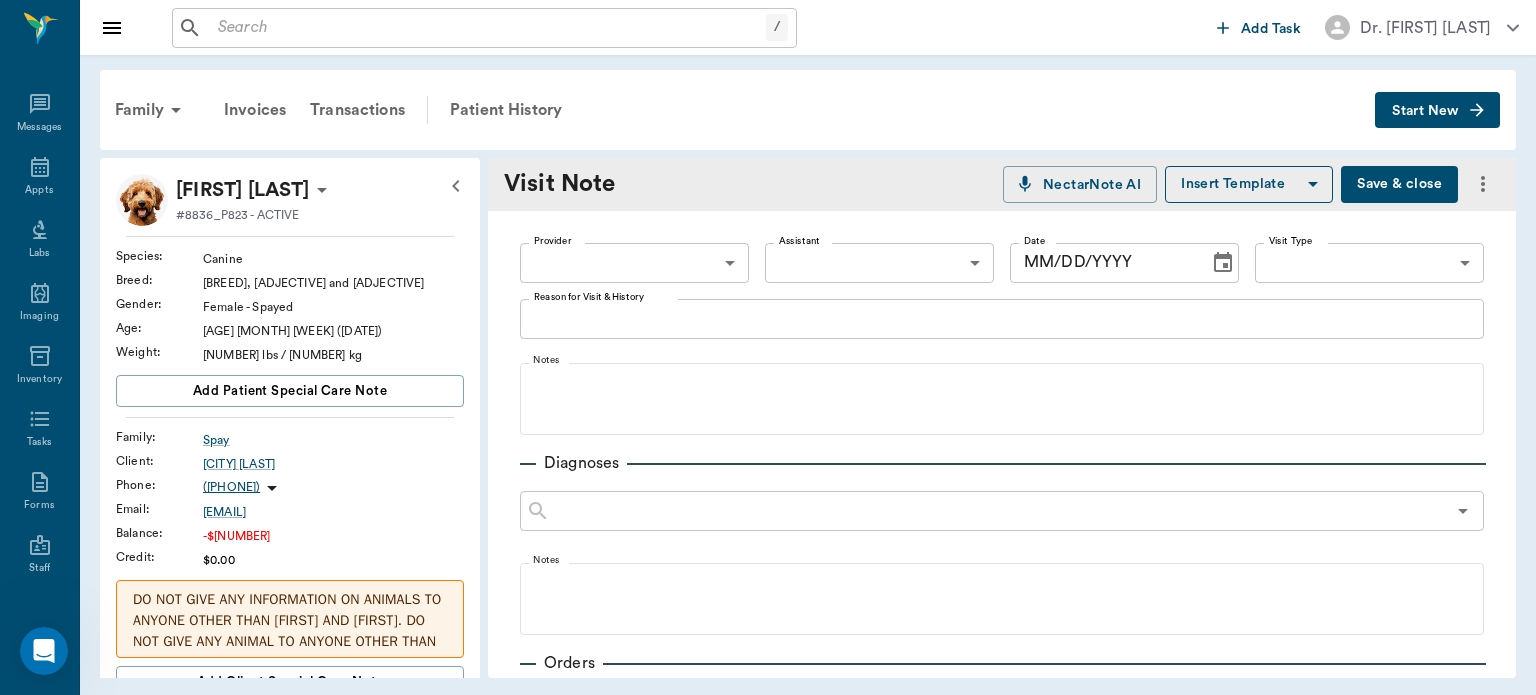 type on "[DATE]" 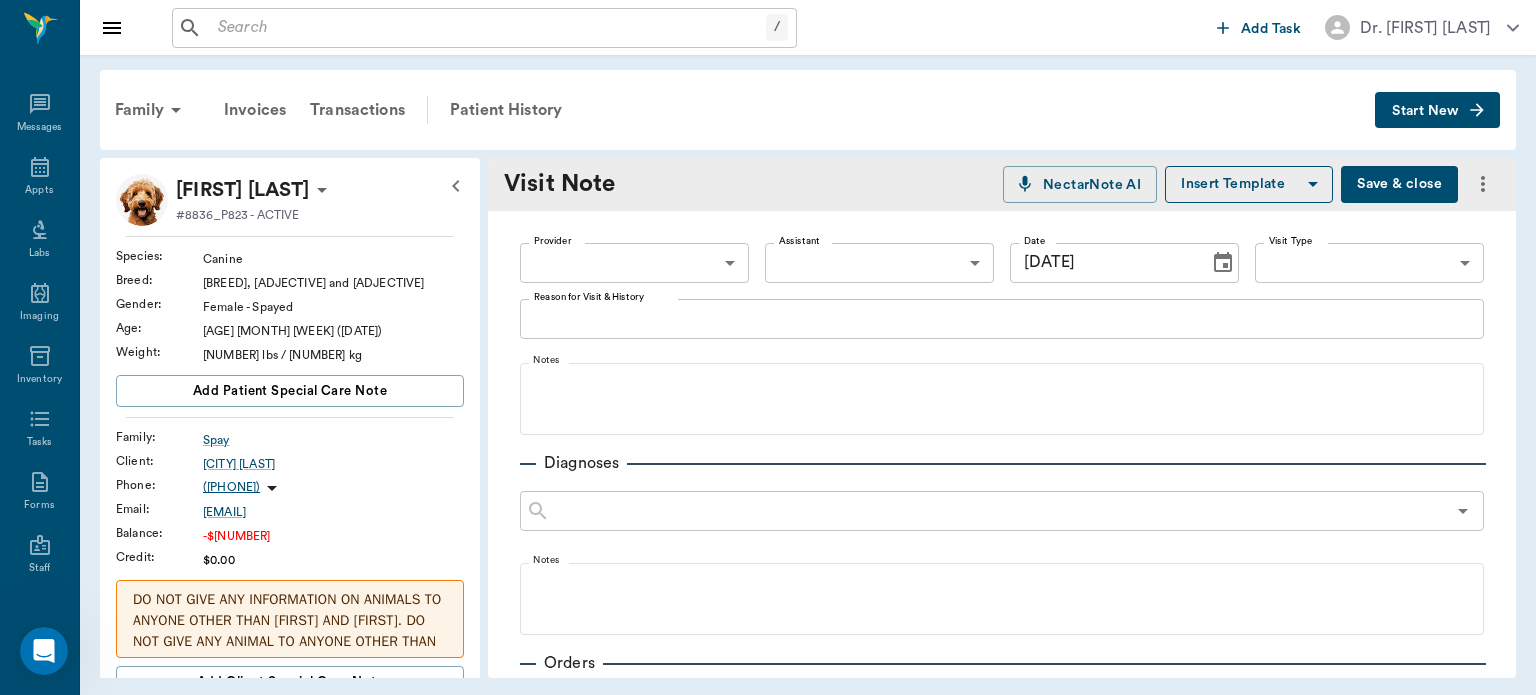 click on "/ ​ Add Task Dr. [LAST] [FIRST] Messages Appts Labs Imaging Inventory Tasks Forms Staff Reports Lookup Settings Family Invoices Transactions Patient History Start New [FIRST] [LAST] # [NUMBER] -    ACTIVE   Species : Canine Breed : [BREED], [ADJECTIVE] and [ADJECTIVE] Gender : Female - Spayed Age : [AGE] [MONTH] [WEEK] ([DATE]) Weight : [WEIGHT] lbs / [WEIGHT] kg Add patient Special Care Note Family : [LAST] Client : *[AREA] [LAST]* *[CITY]* Phone : ([PHONE]) Email : [EMAIL] Balance : -$461.19 Credit : $0.00 DO NOT GIVE ANY INFORMATION ON ANIMALS TO ANYONE OTHER THAN [FIRST] AND [FIRST]. DO NOT GIVE ANY ANIMAL TO ANYONE OTHER THAN  [FIRST]. [FIRST] IS THE ONLY ONE TO MAKE APPOINTMENTS.  MAKE SURE TO GIVE 20% DISCOUNT Add client Special Care Note Patient Vitals Weight BCS HR Temp Resp BP Dia Pain Perio Score ( lb ) Date [DATE] [TIME] 0 9 18 27 36 Ongoing diagnosis Current Rx Reminders Heartworm Antigen Test [DATE] Rabies Vaccination Canine 1 Yr [DATE] Upcoming appointments Schedule Appointment ​ x" at bounding box center (768, 347) 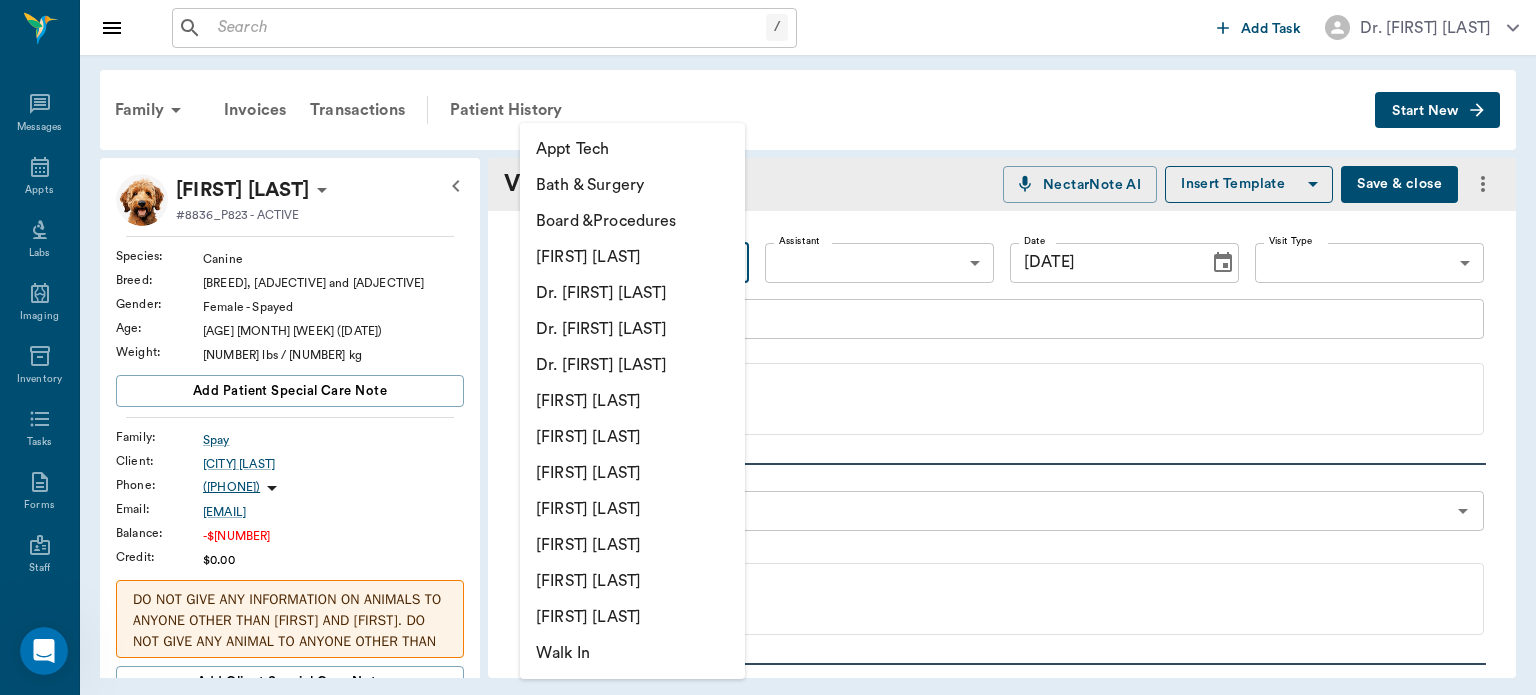 click on "[FIRST] [LAST]" at bounding box center (632, 473) 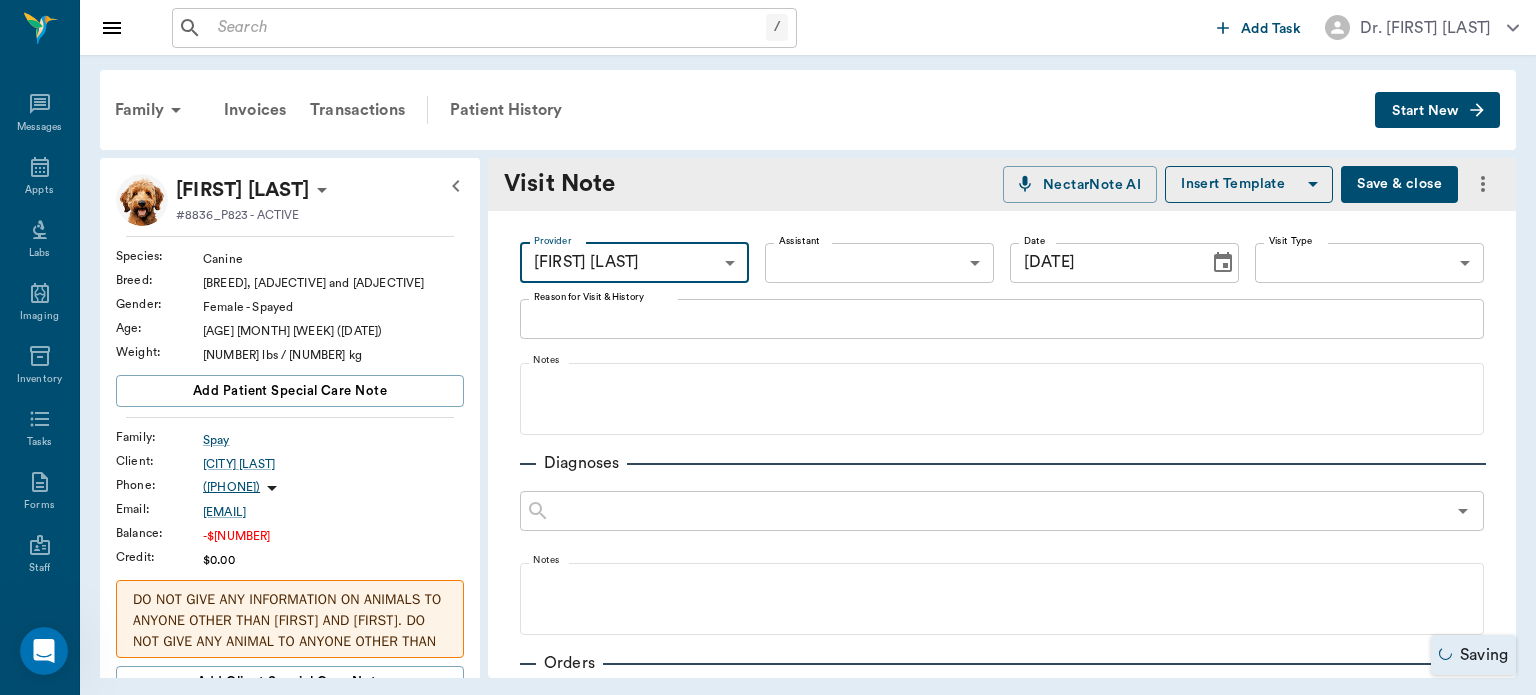click on "Reason for Visit & History" at bounding box center [1002, 318] 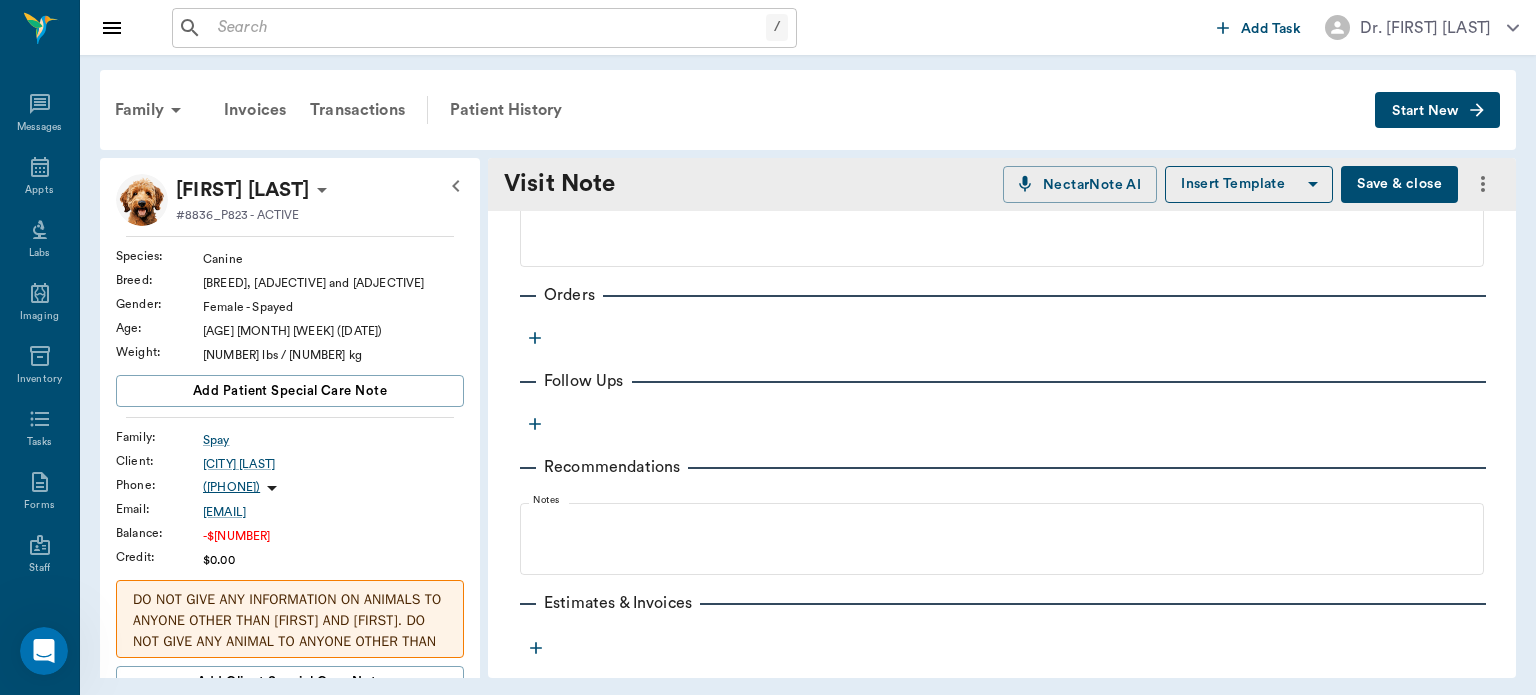 scroll, scrollTop: 370, scrollLeft: 0, axis: vertical 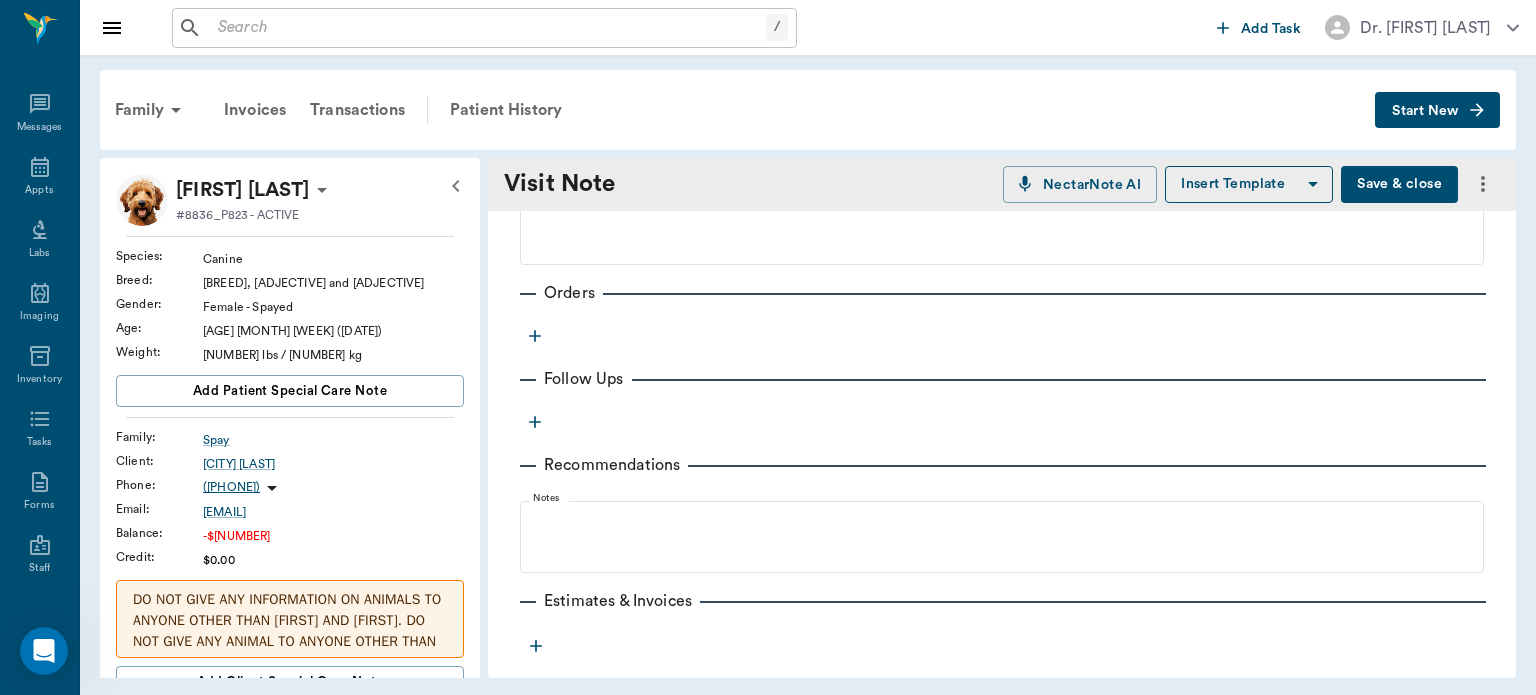 type on "HW TST" 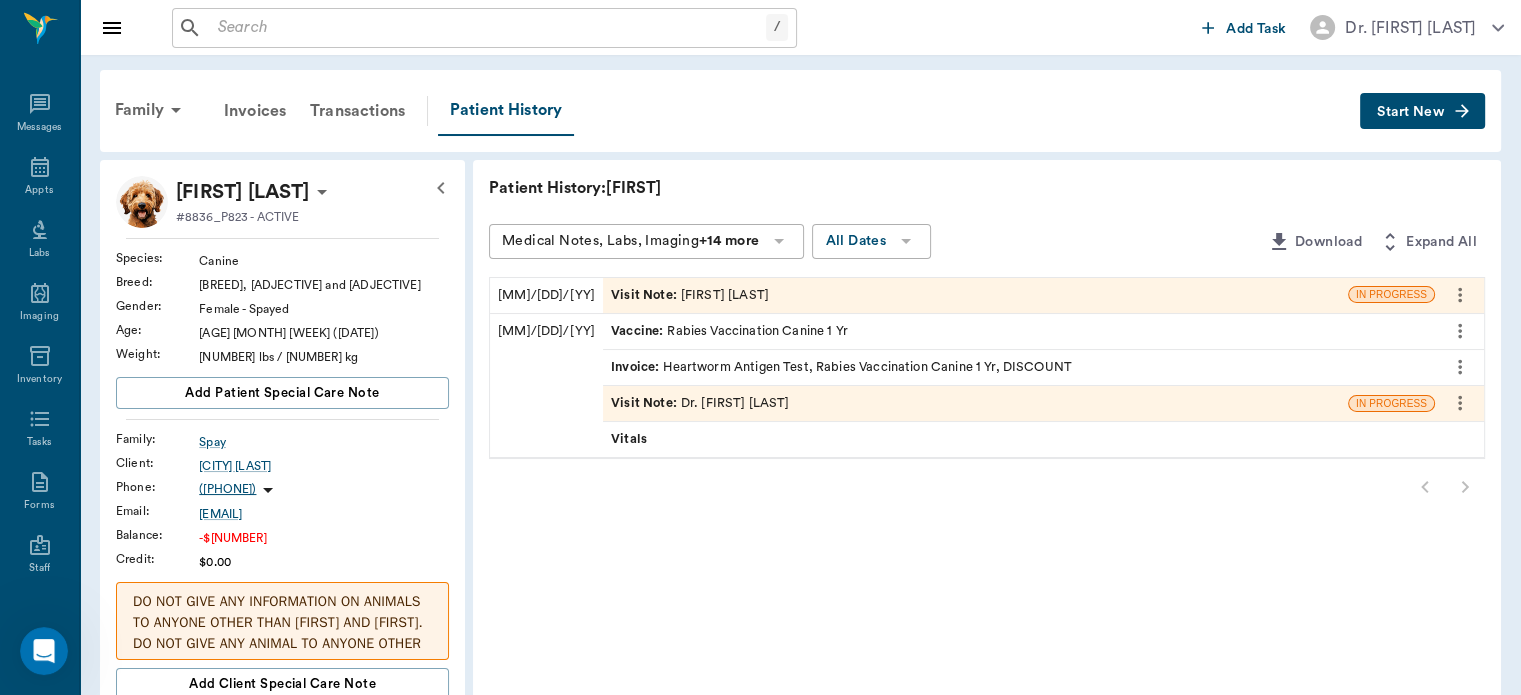 click on "Visit Note :" at bounding box center (646, 295) 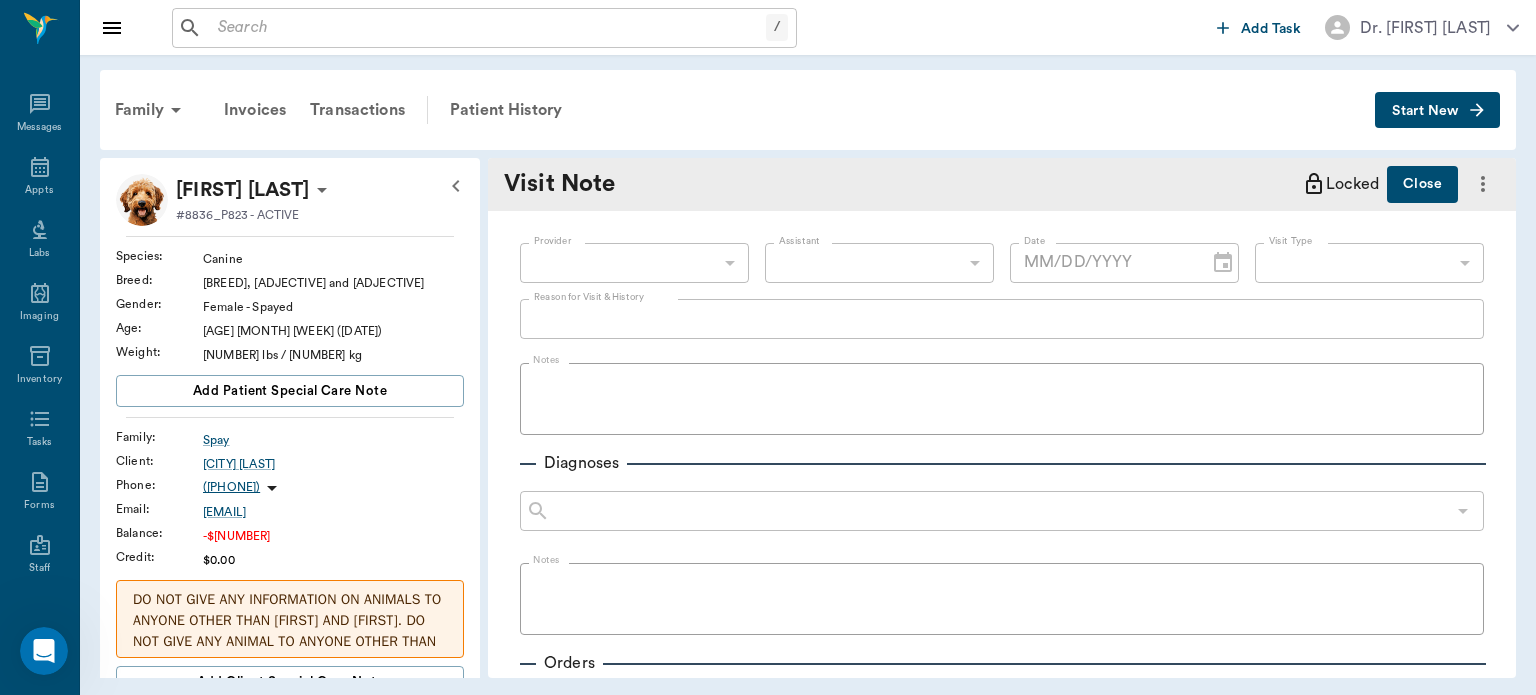 type on "63ec2e7e52e12b0ba117b124" 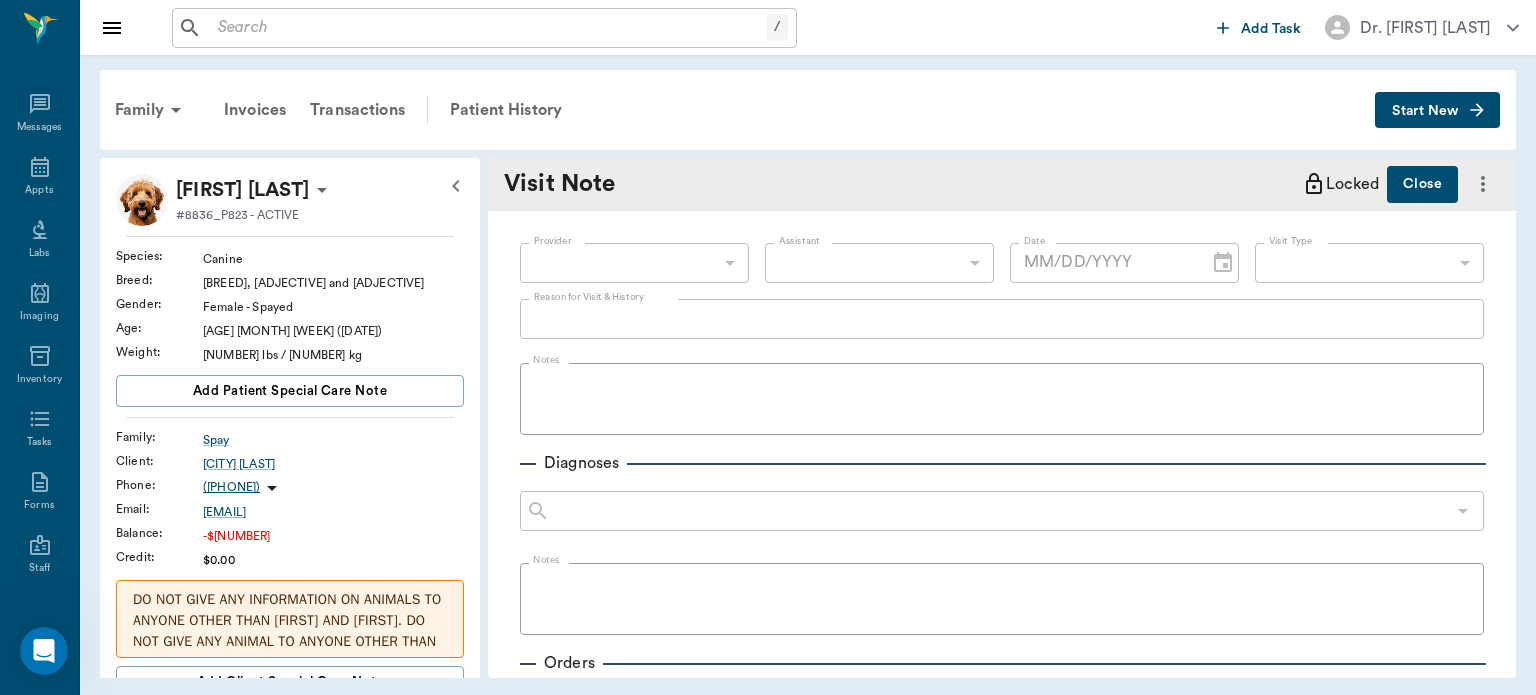 type on "HW TST" 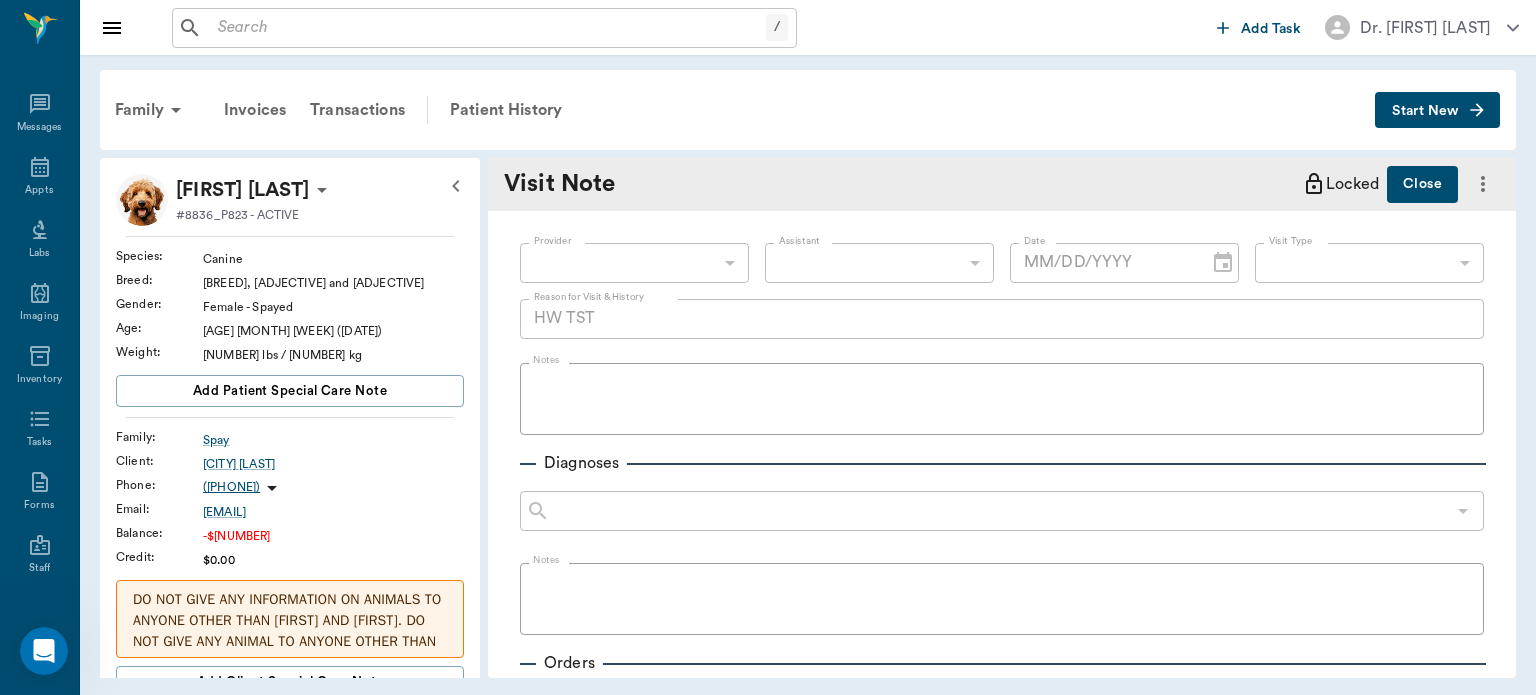 type on "[DATE]" 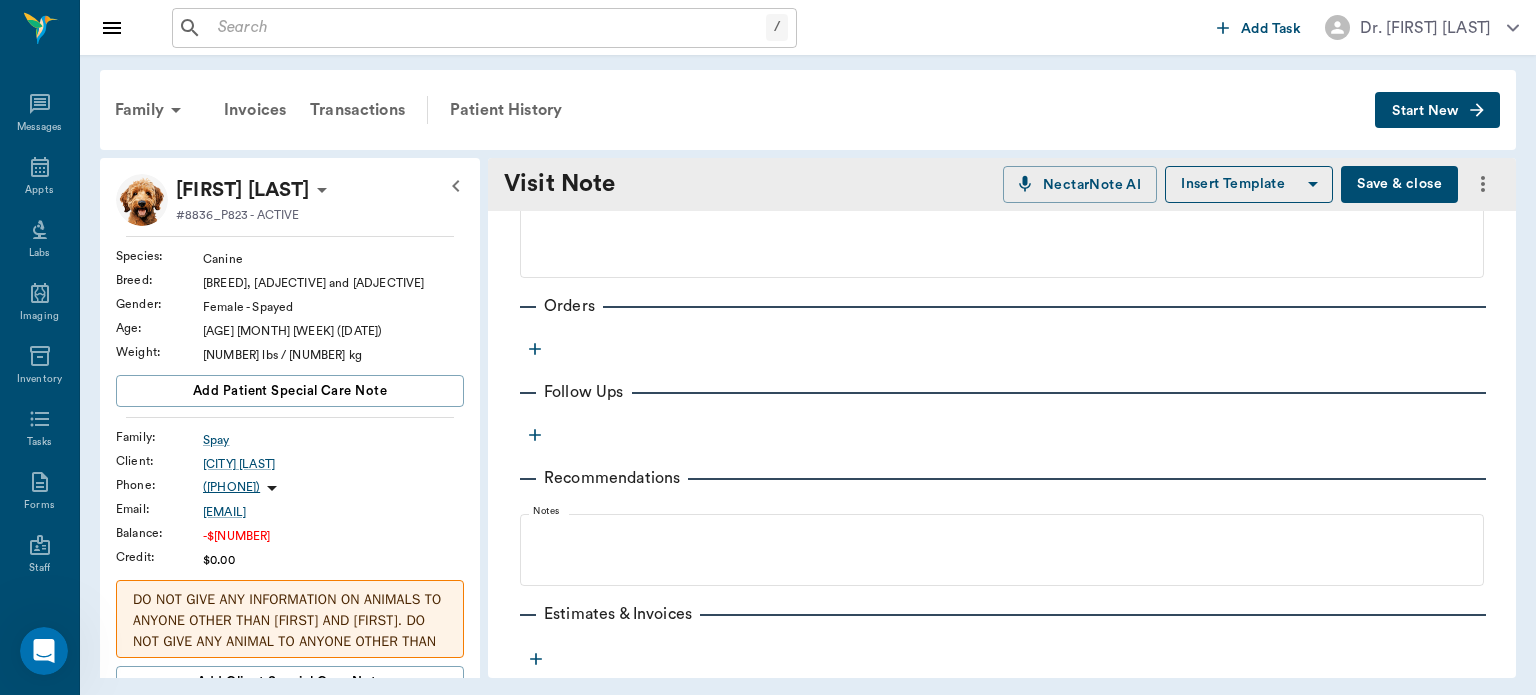 scroll, scrollTop: 311, scrollLeft: 0, axis: vertical 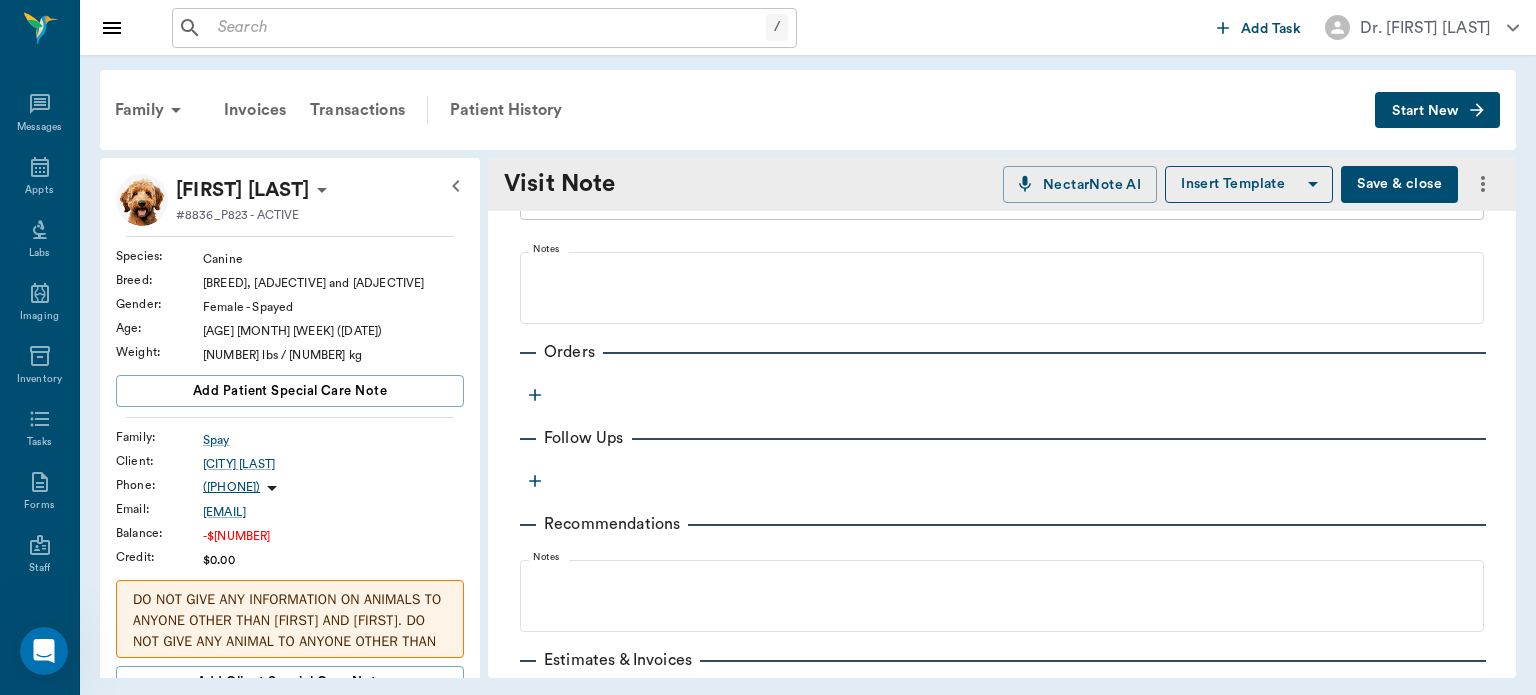 click 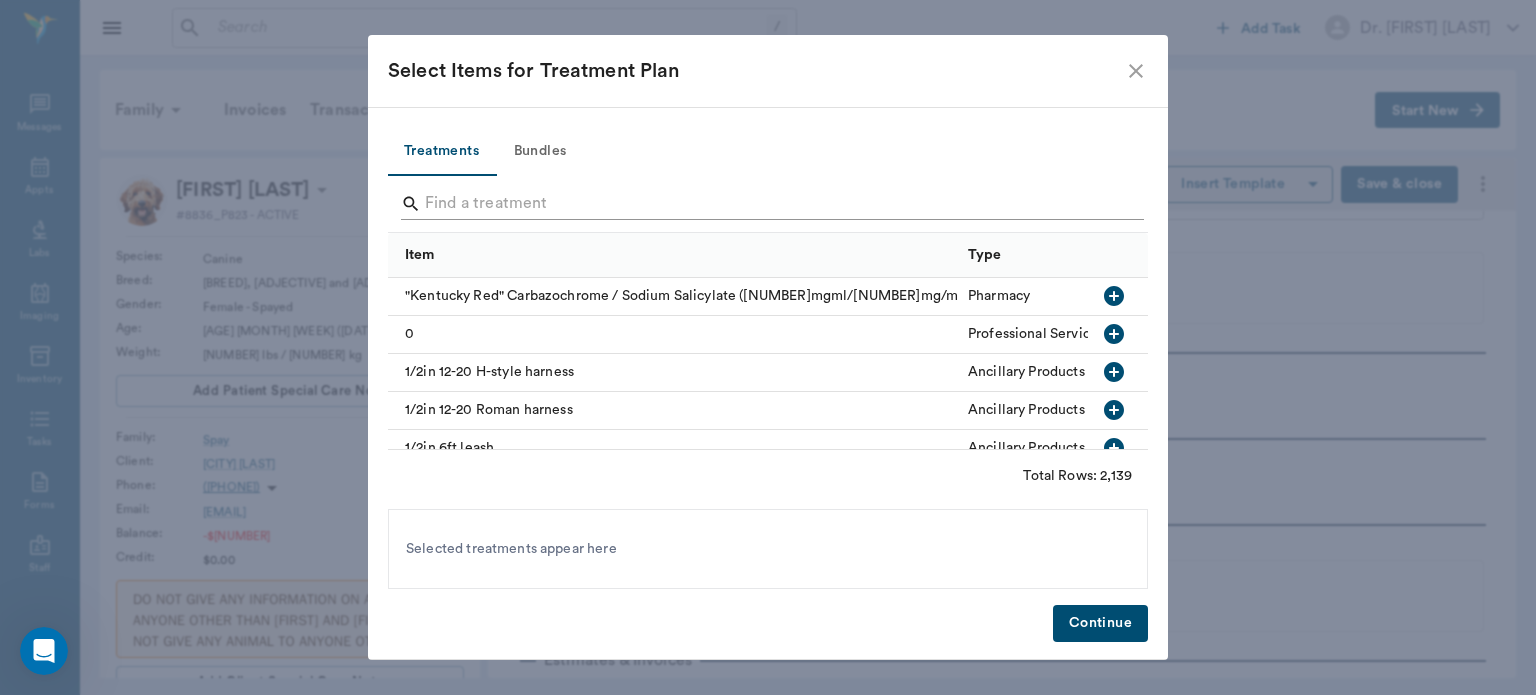 click at bounding box center (769, 204) 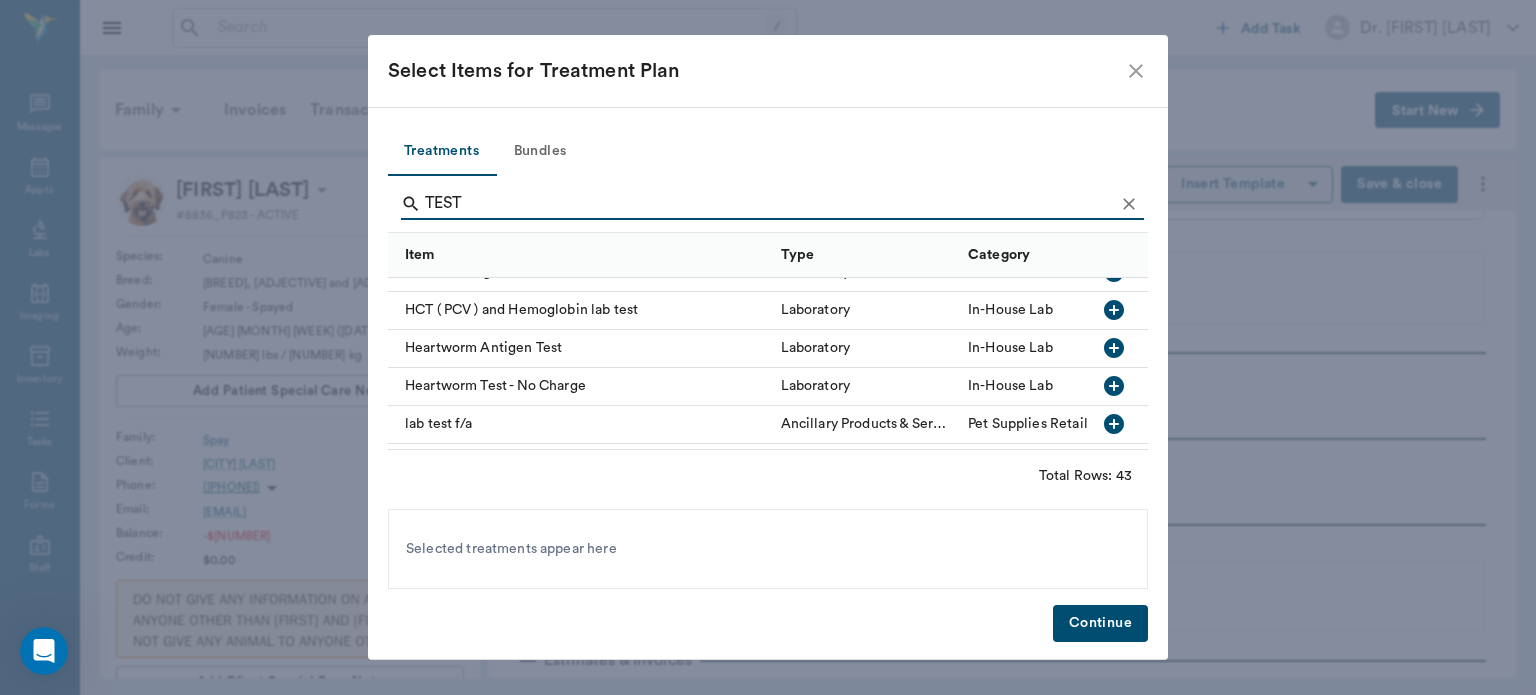 scroll, scrollTop: 784, scrollLeft: 0, axis: vertical 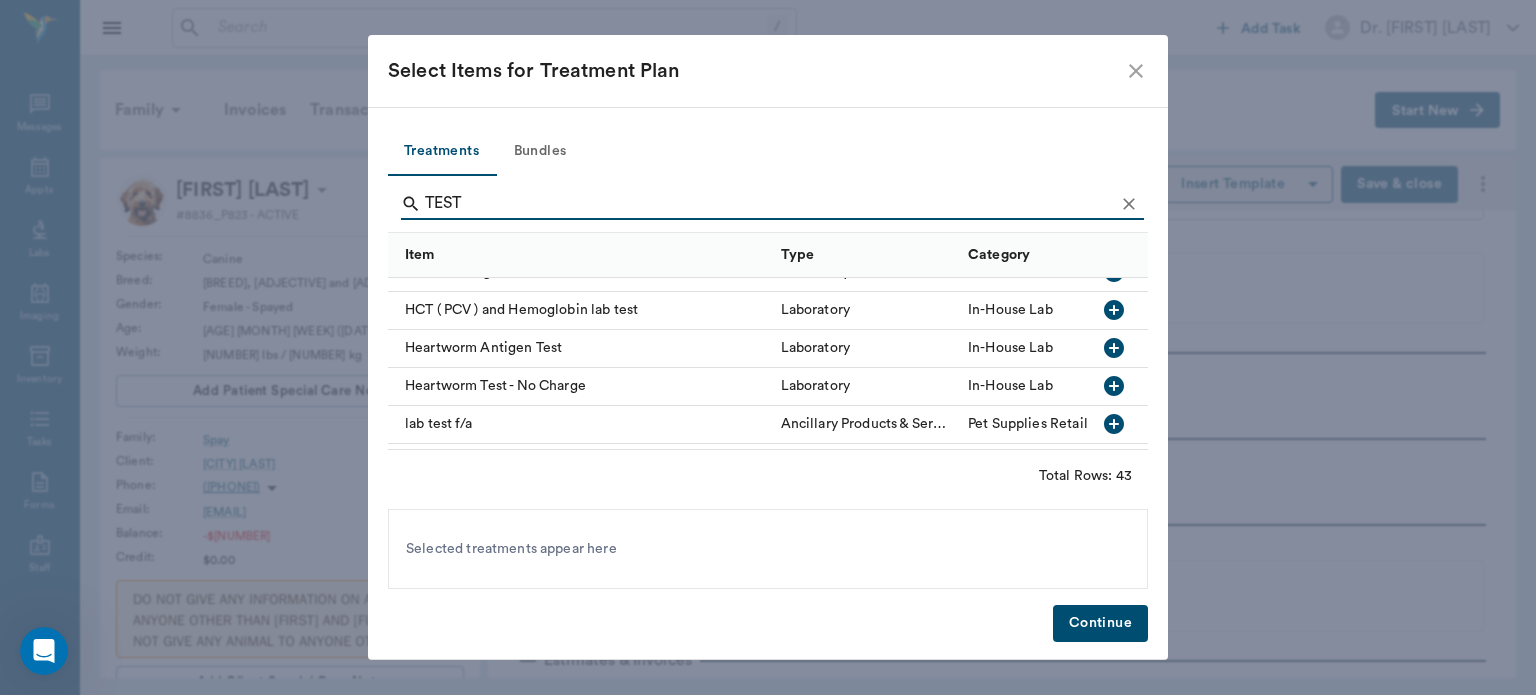 type on "TEST" 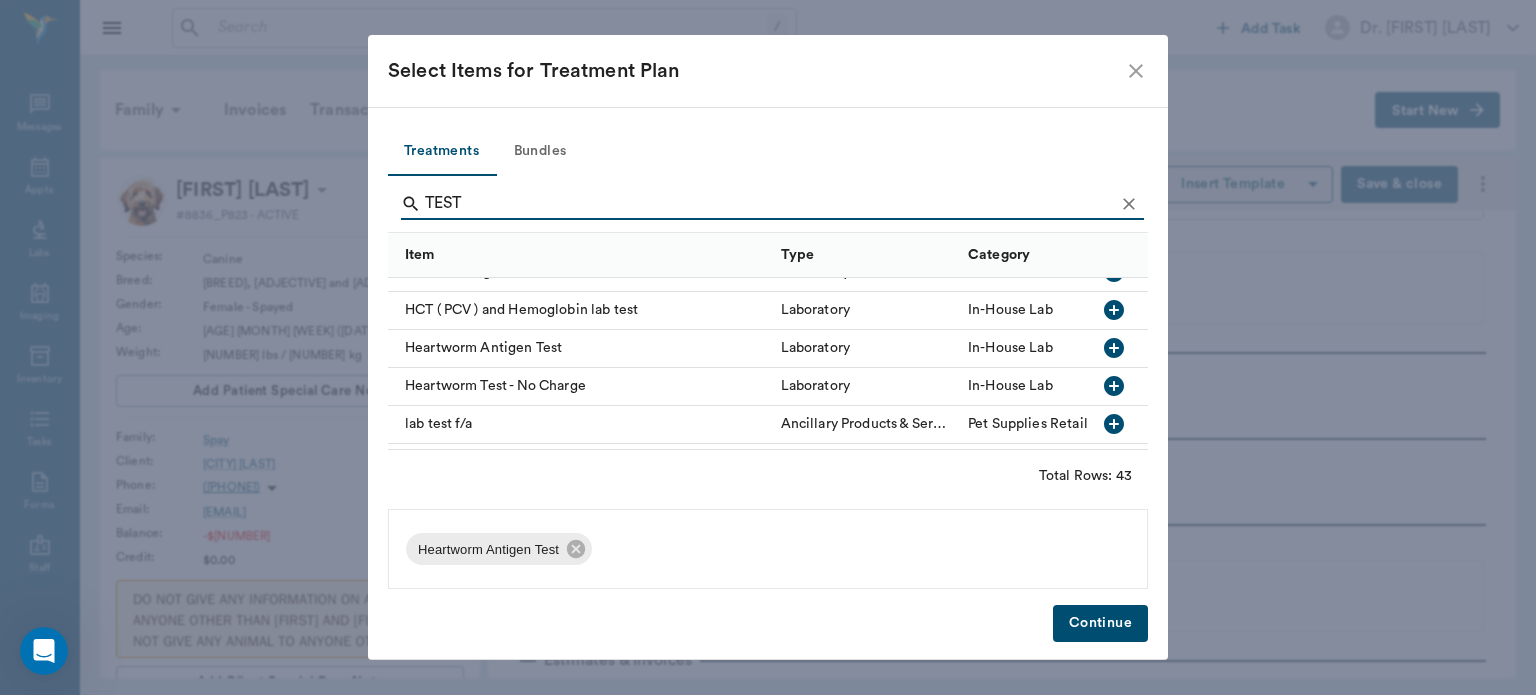 click on "Continue" at bounding box center [1100, 623] 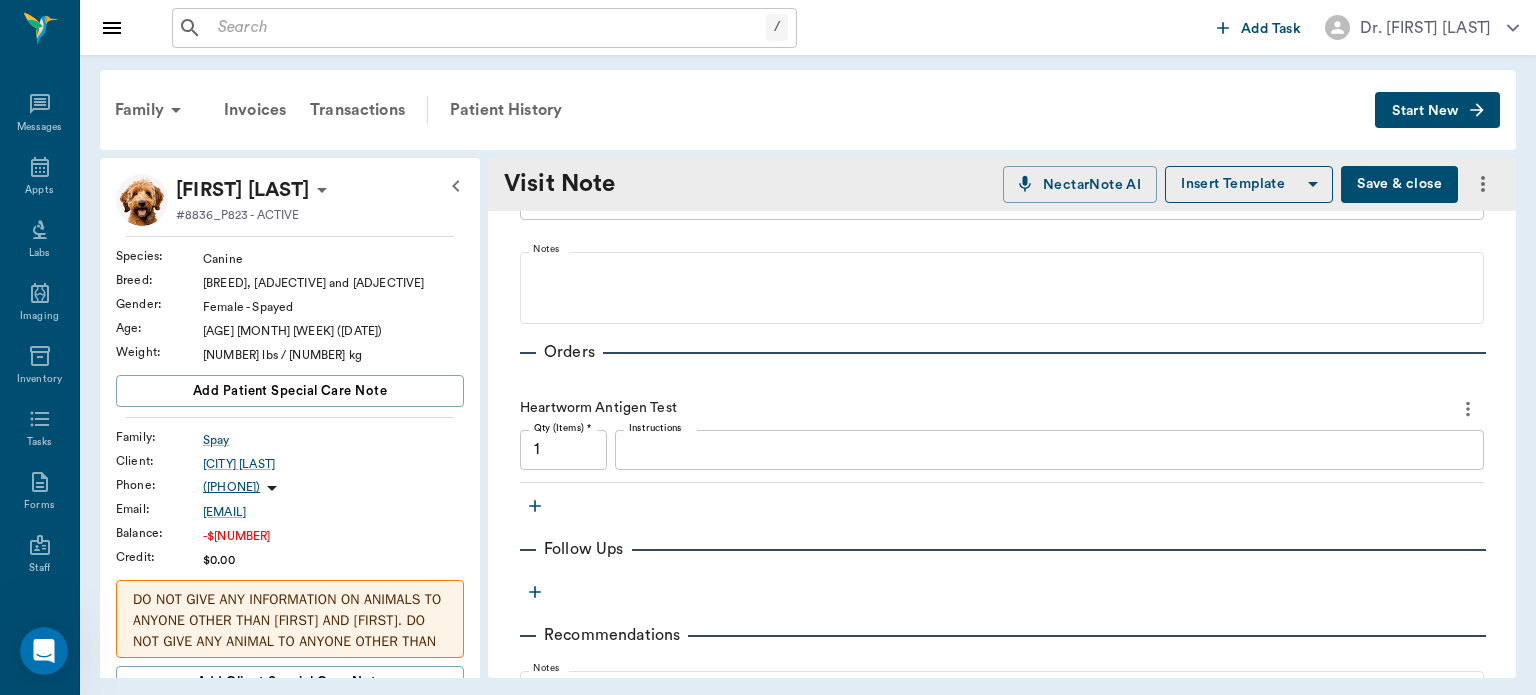 click on "Instructions" at bounding box center [1049, 449] 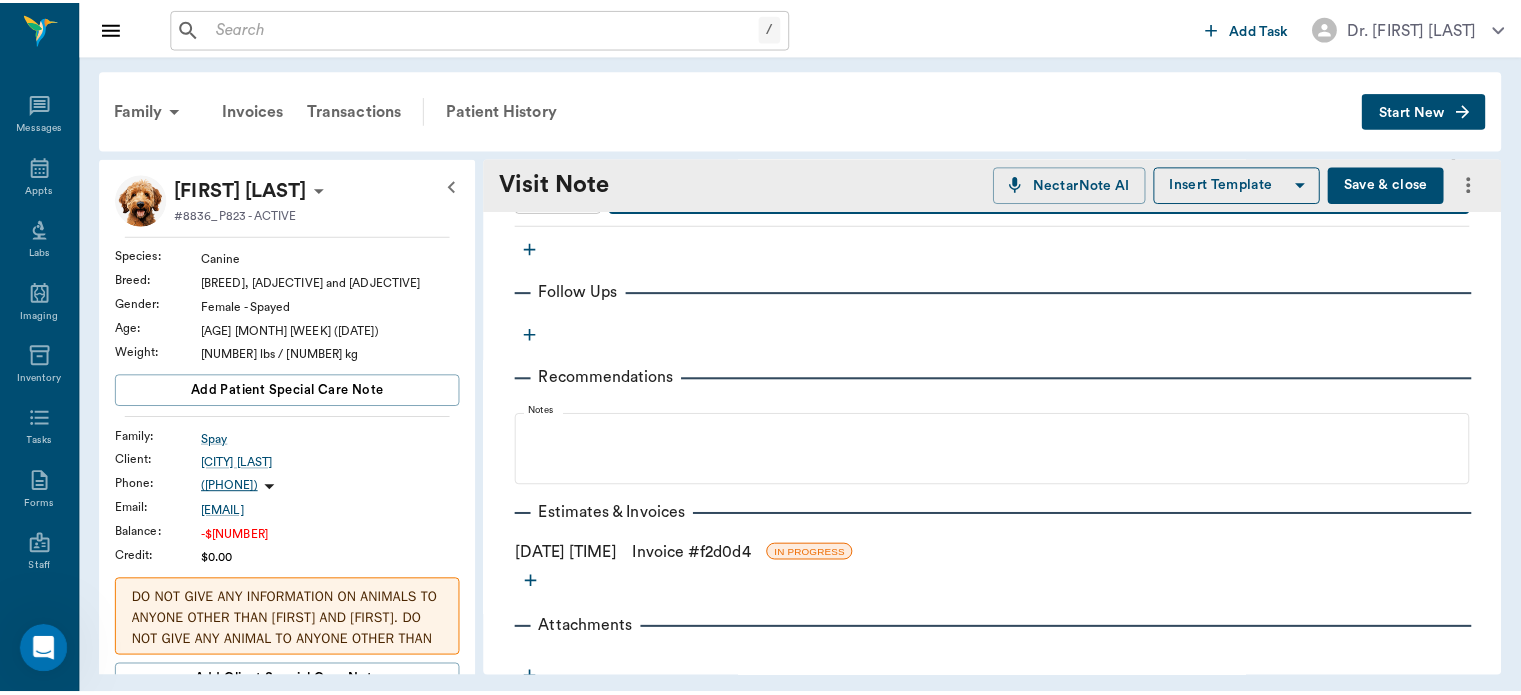 scroll, scrollTop: 569, scrollLeft: 0, axis: vertical 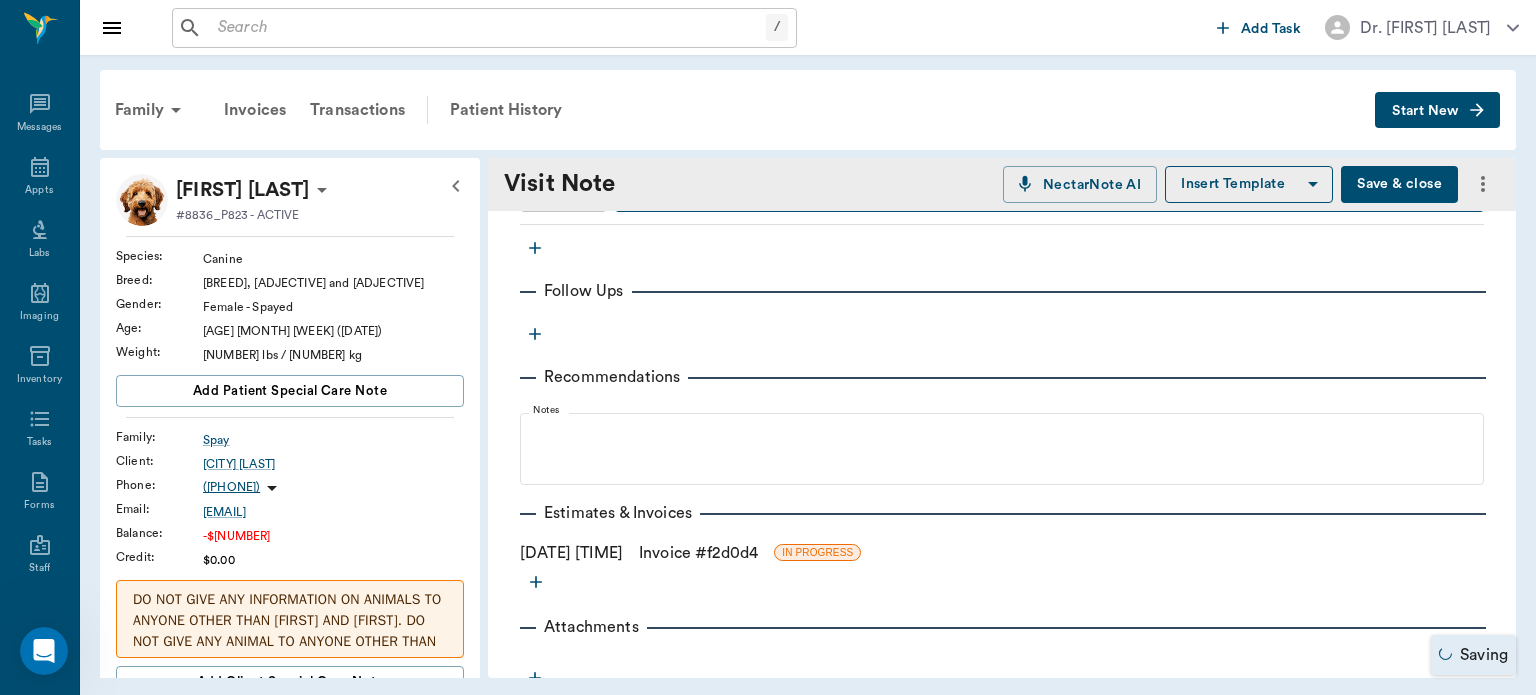 type on "NEGATIVE" 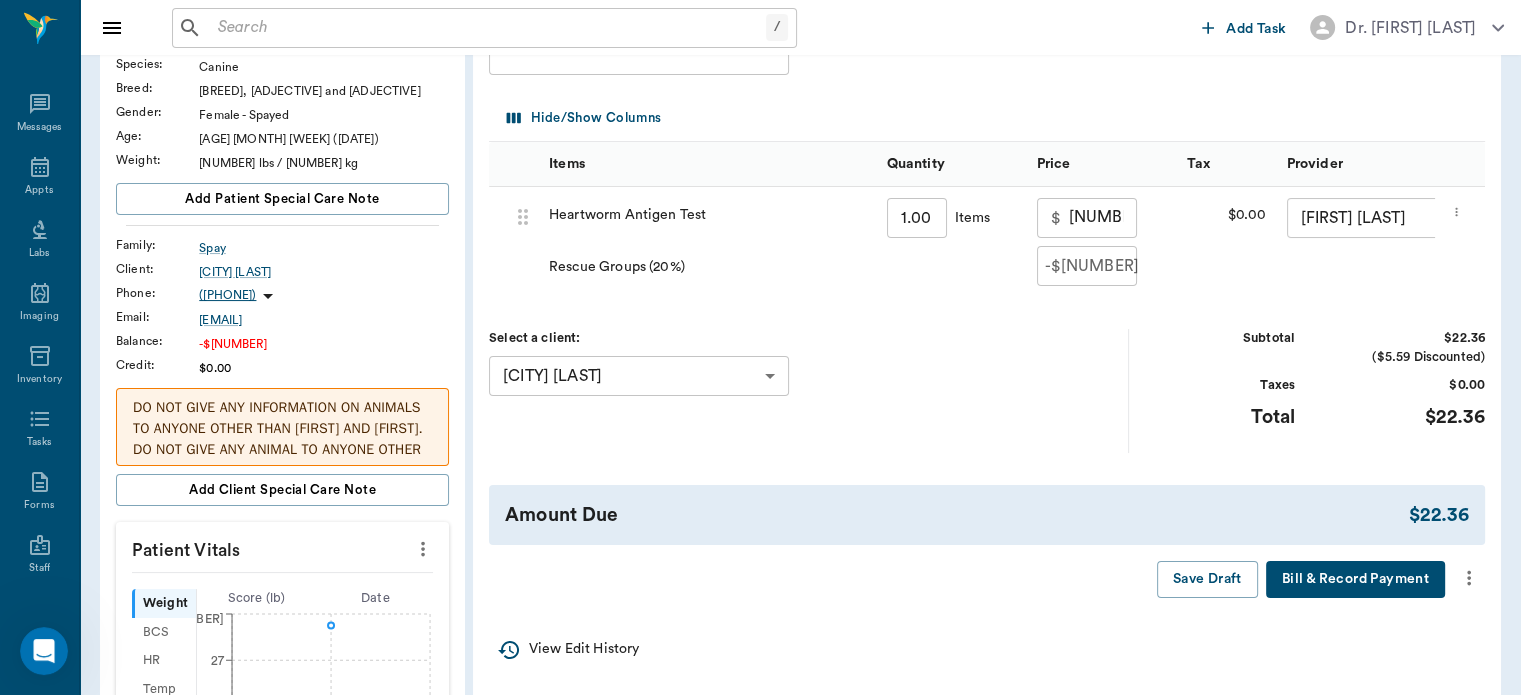 scroll, scrollTop: 190, scrollLeft: 0, axis: vertical 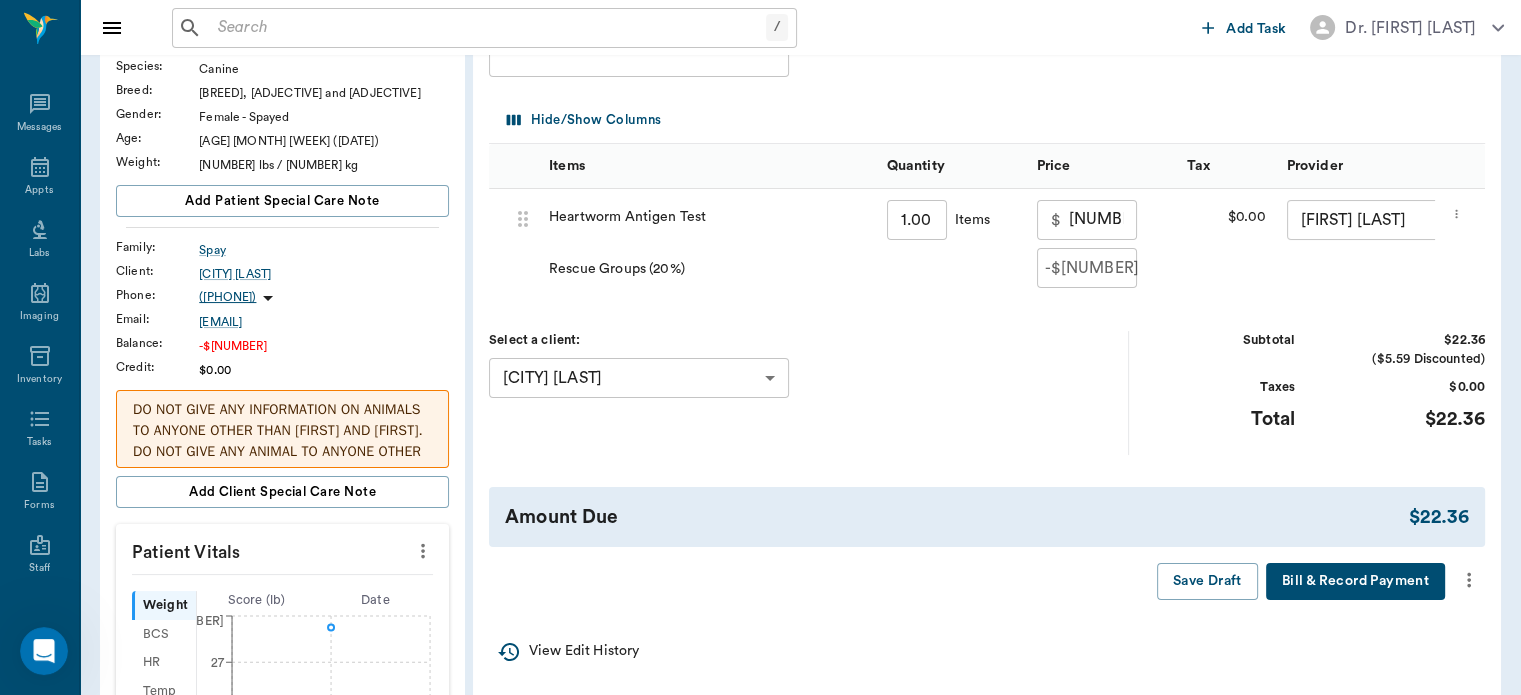 click 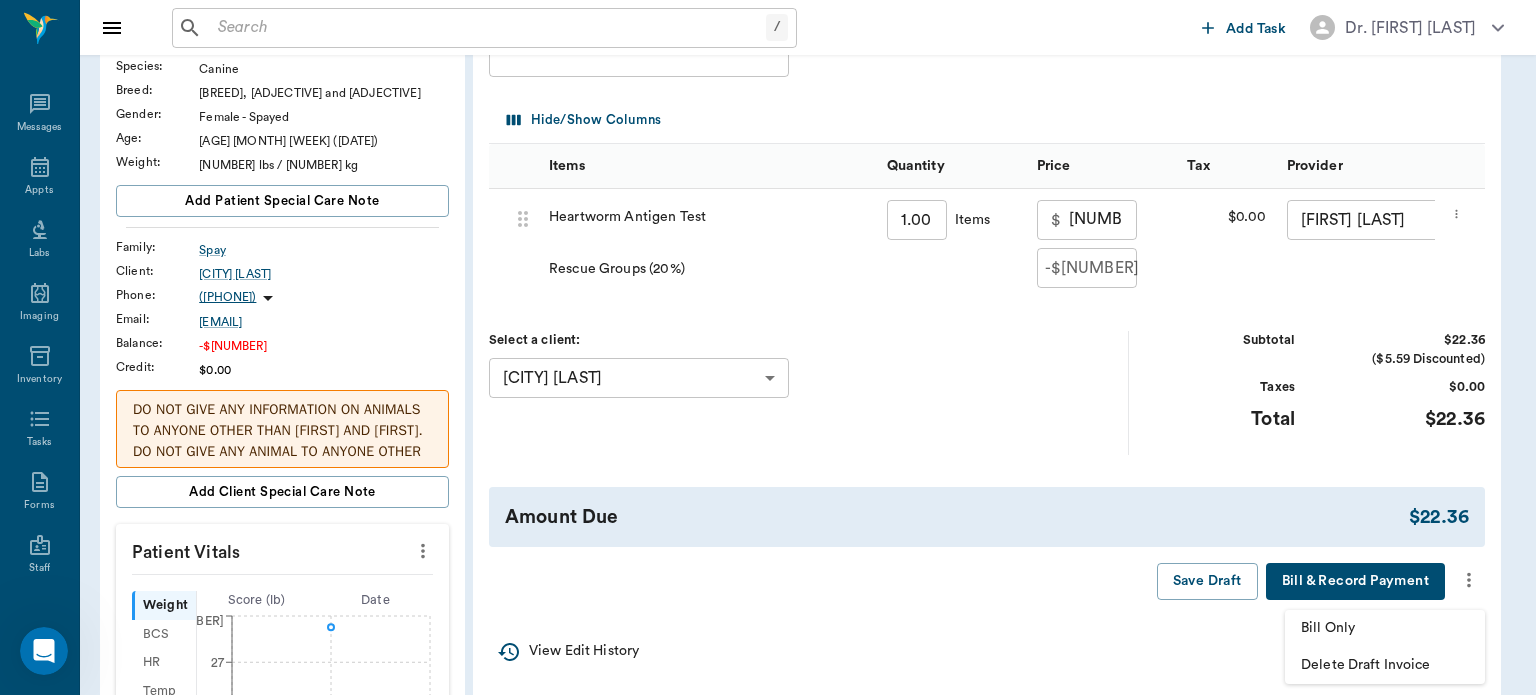 click on "Bill Only" at bounding box center [1385, 628] 